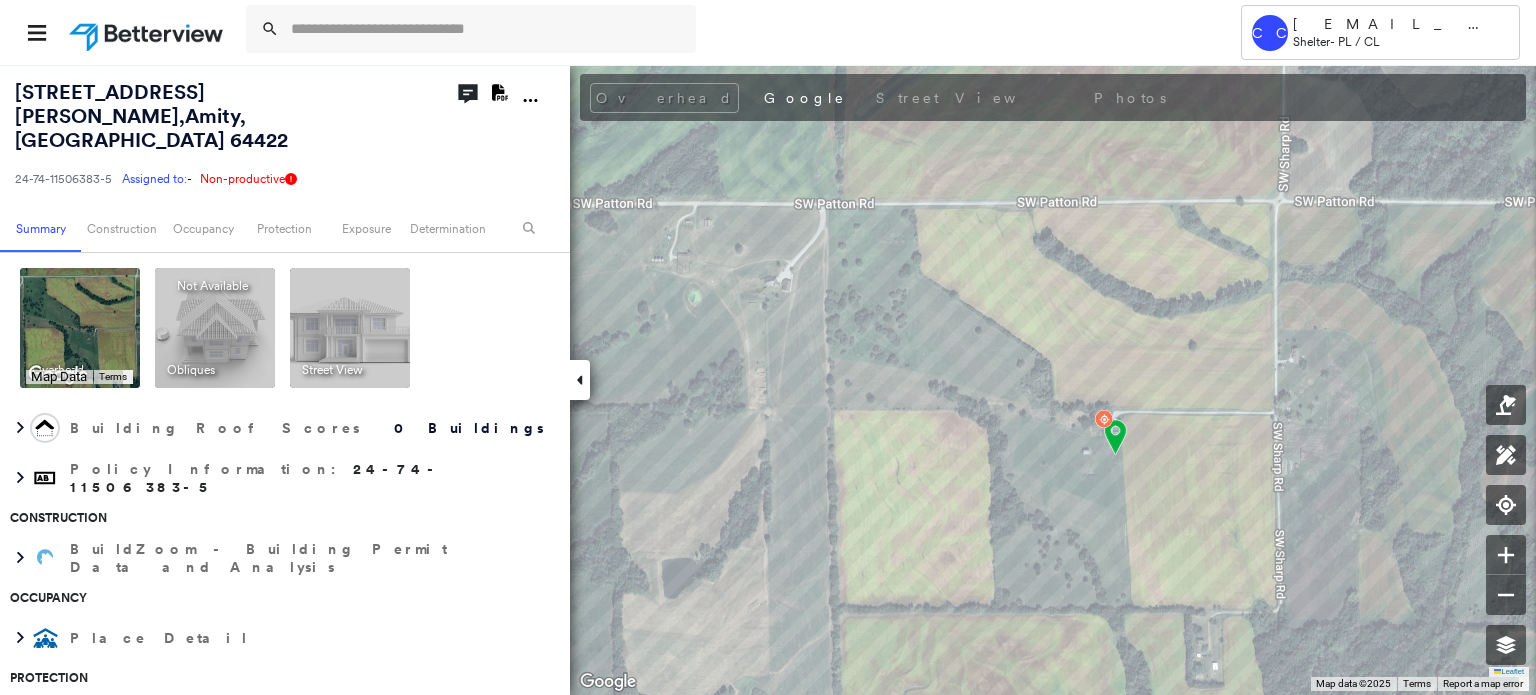 scroll, scrollTop: 0, scrollLeft: 0, axis: both 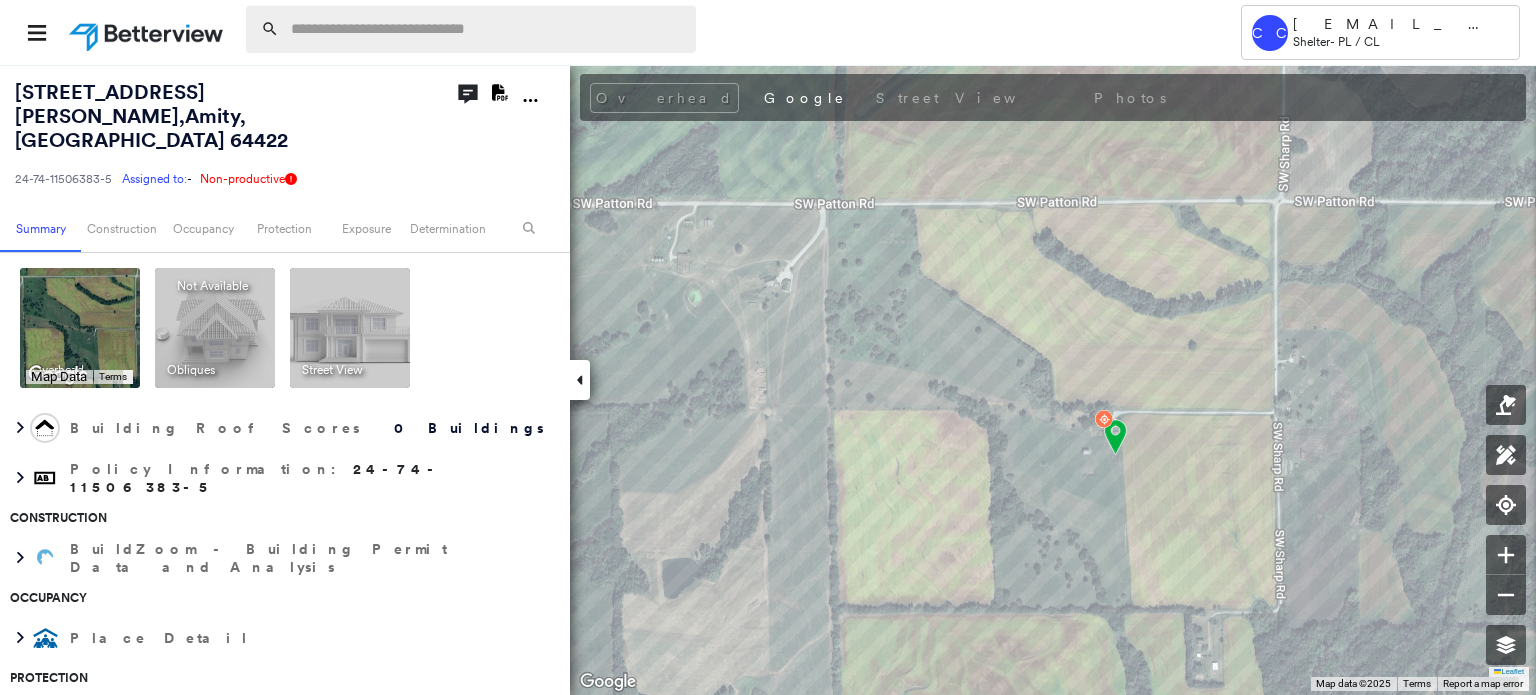 click at bounding box center [487, 29] 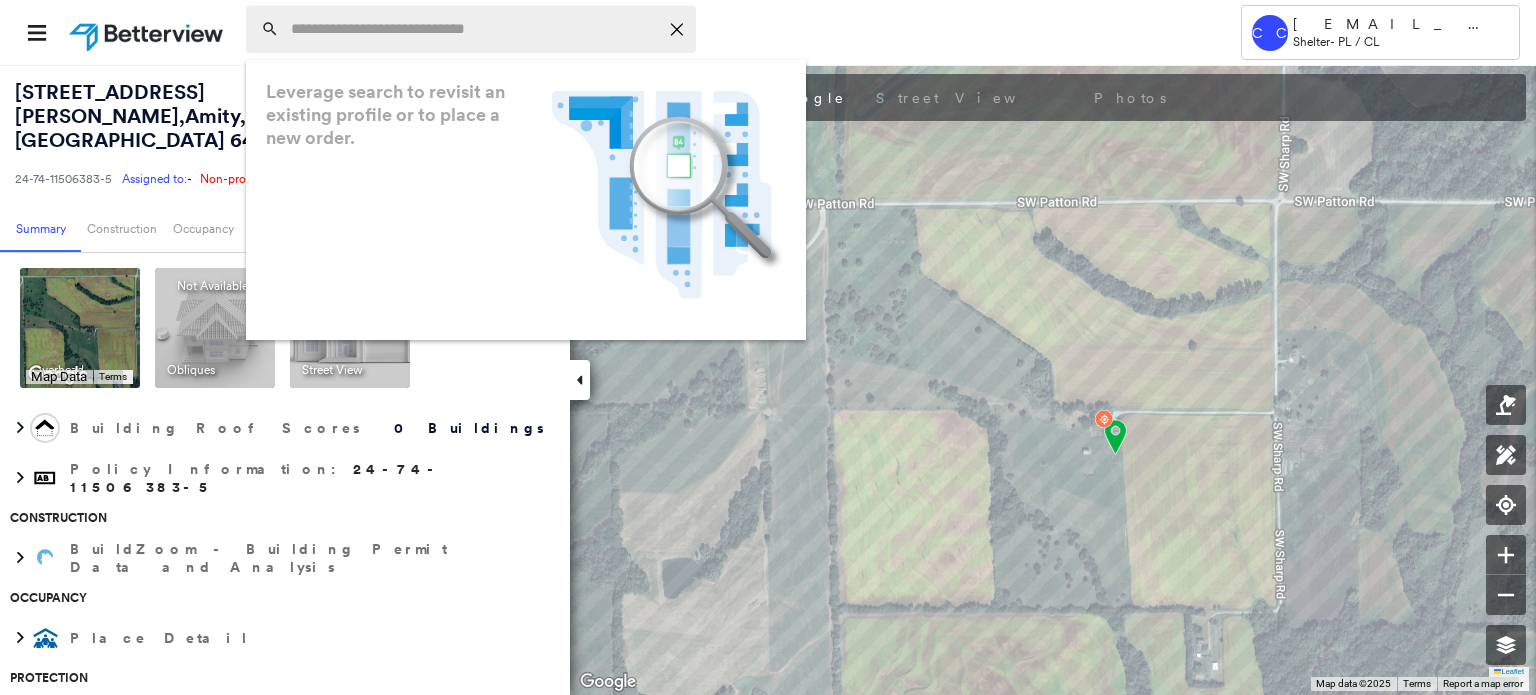 paste on "**********" 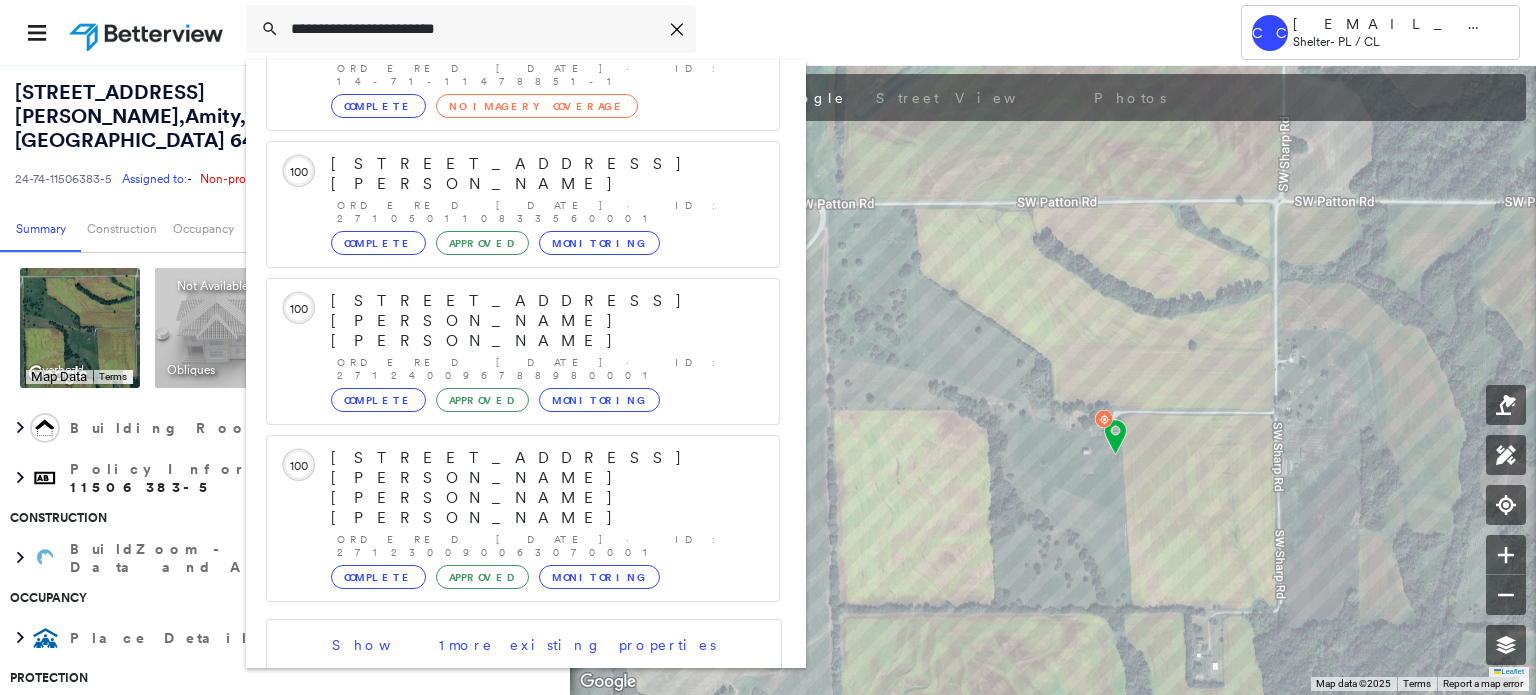 scroll, scrollTop: 343, scrollLeft: 0, axis: vertical 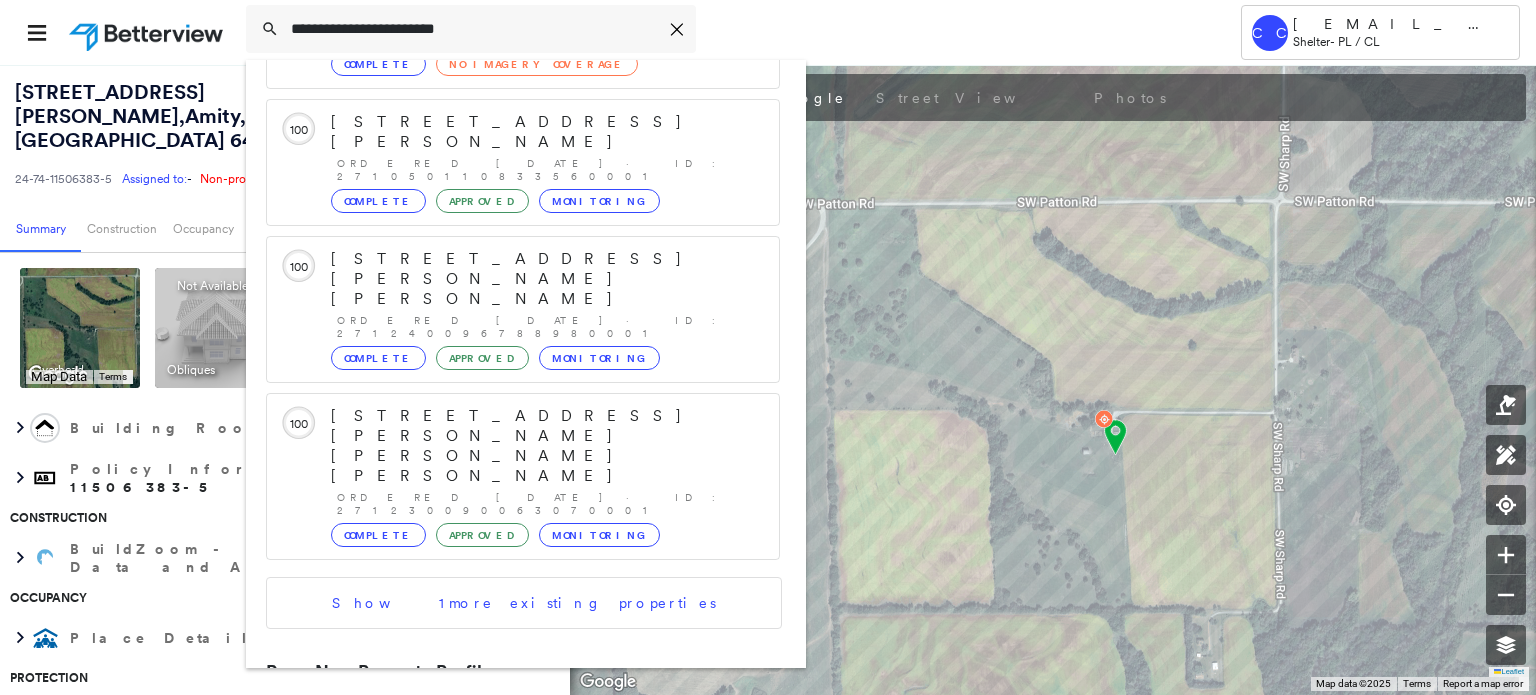 type on "**********" 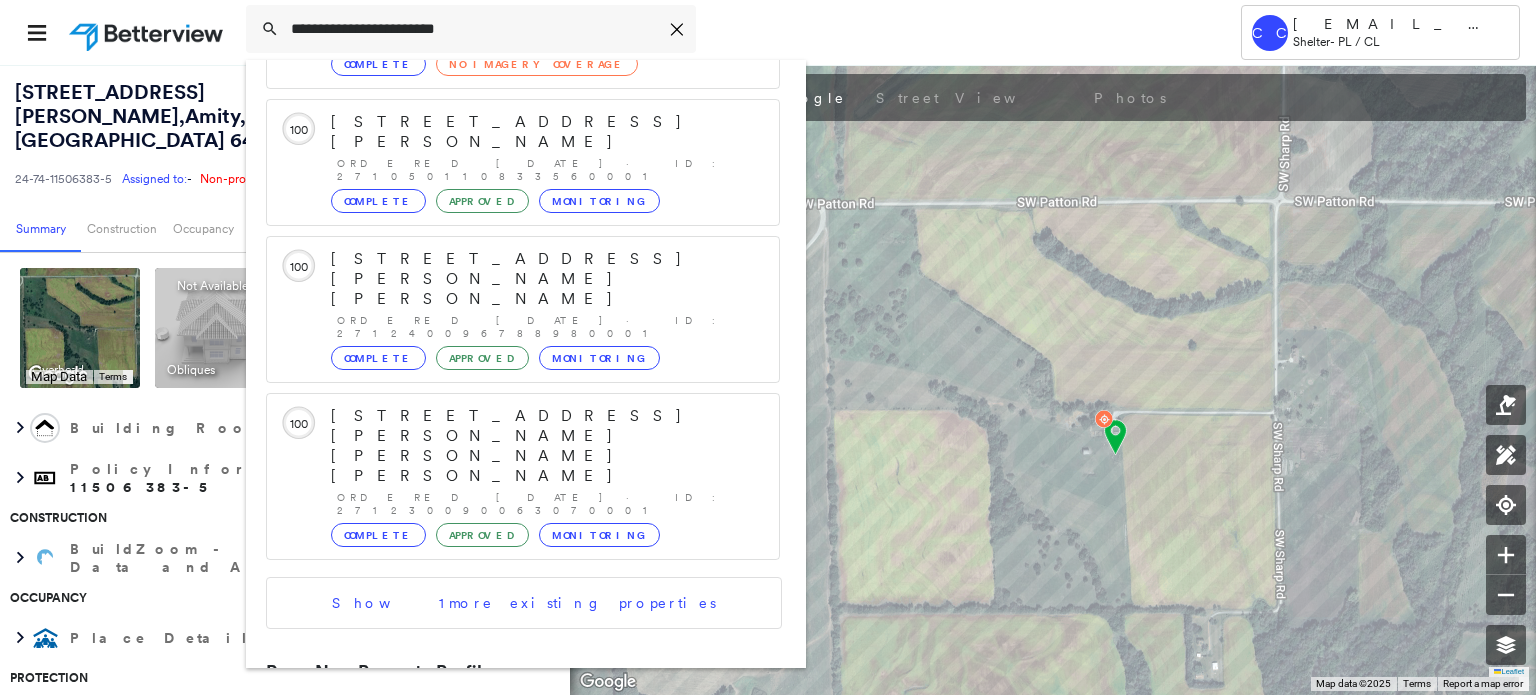 click on "[STREET_ADDRESS][PERSON_NAME]" at bounding box center [501, 786] 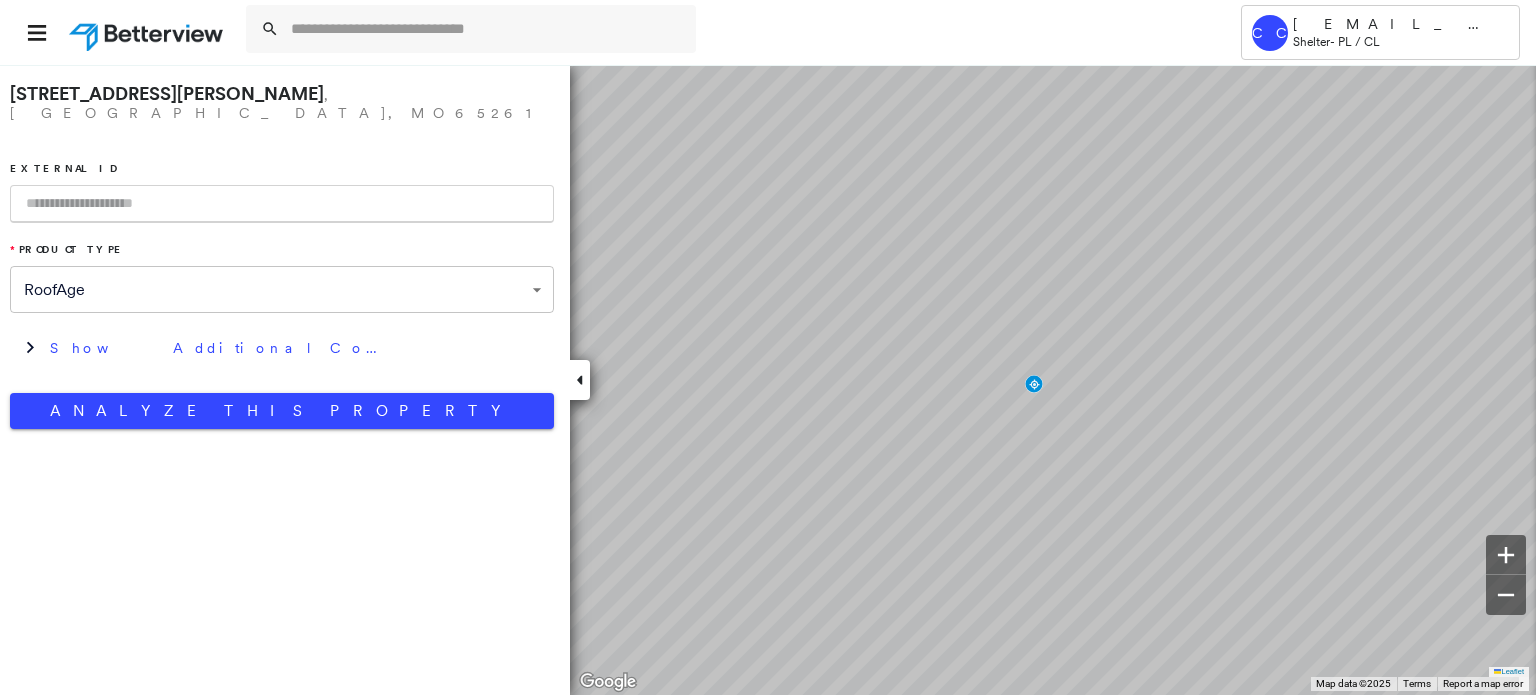 click at bounding box center (282, 204) 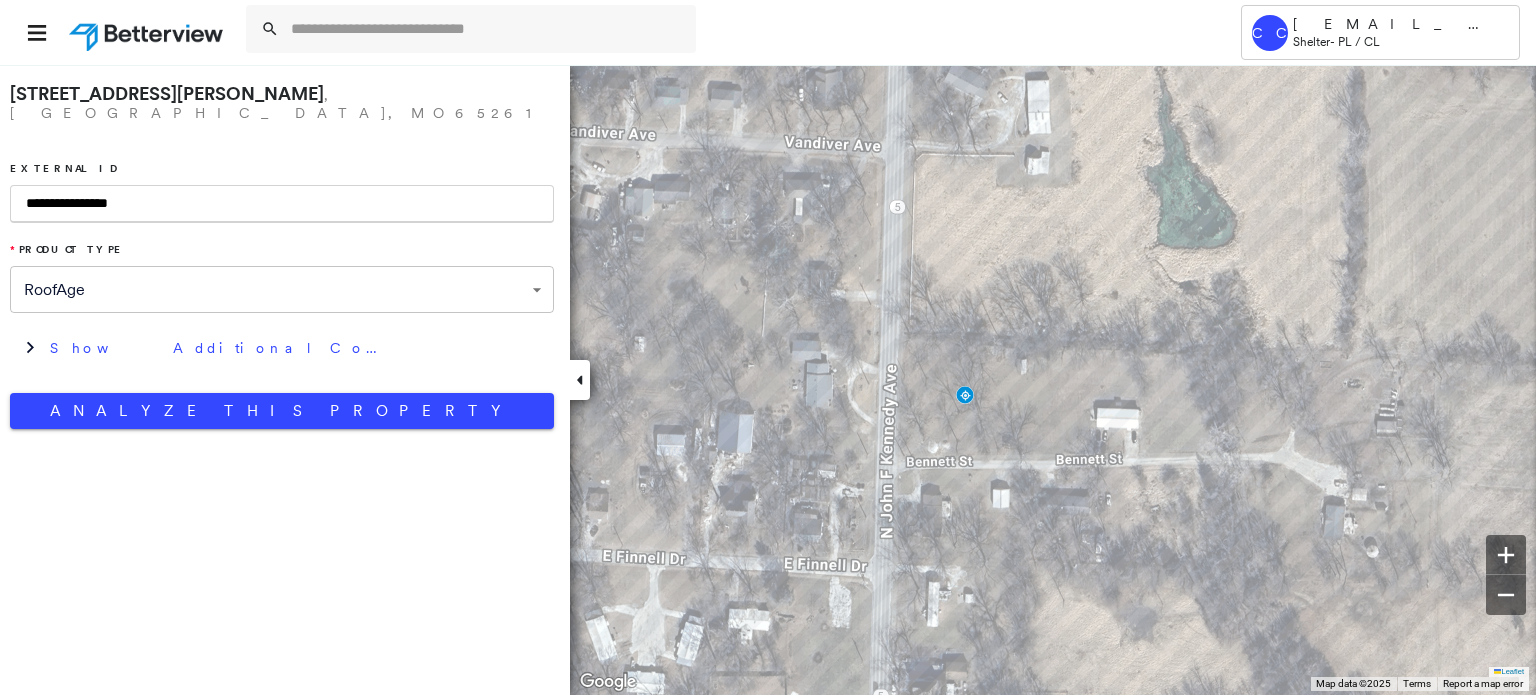 type on "**********" 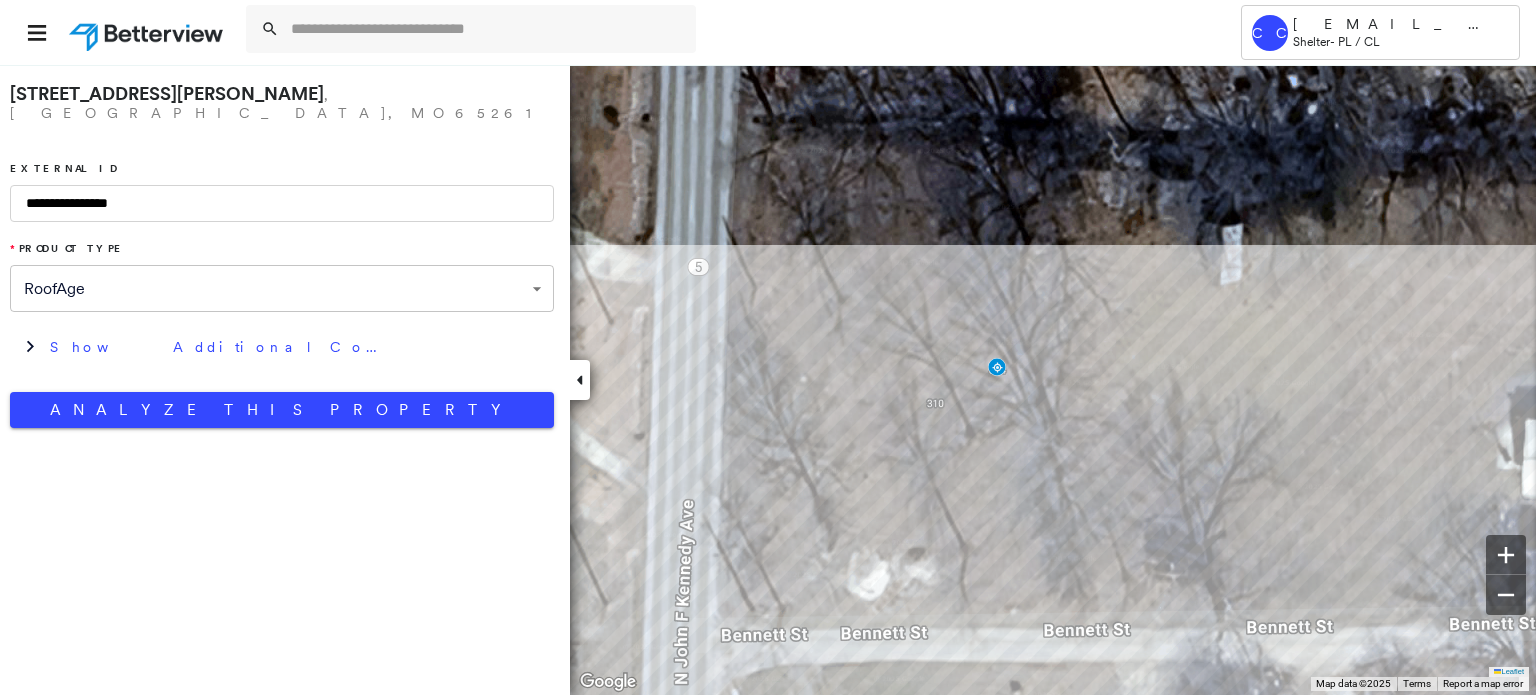 click on "**********" at bounding box center (768, 347) 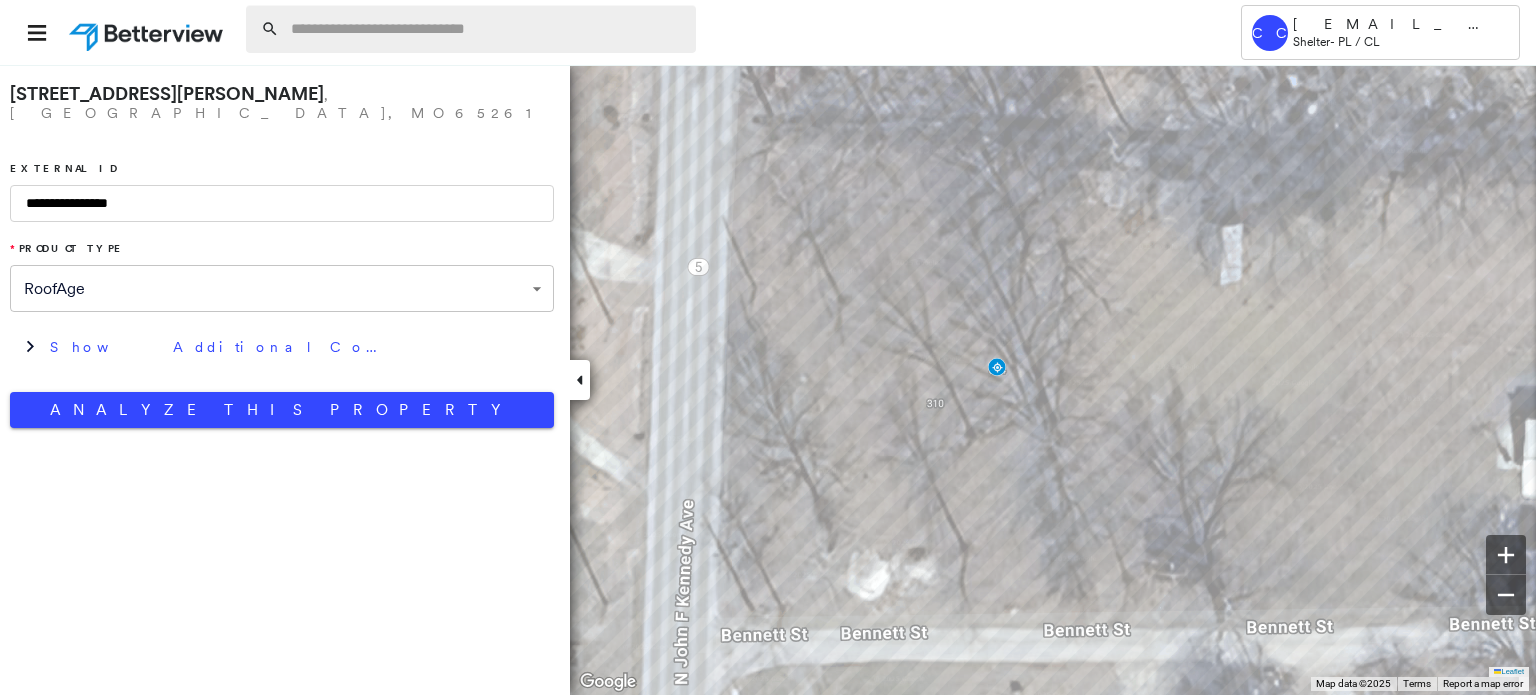 click at bounding box center [487, 29] 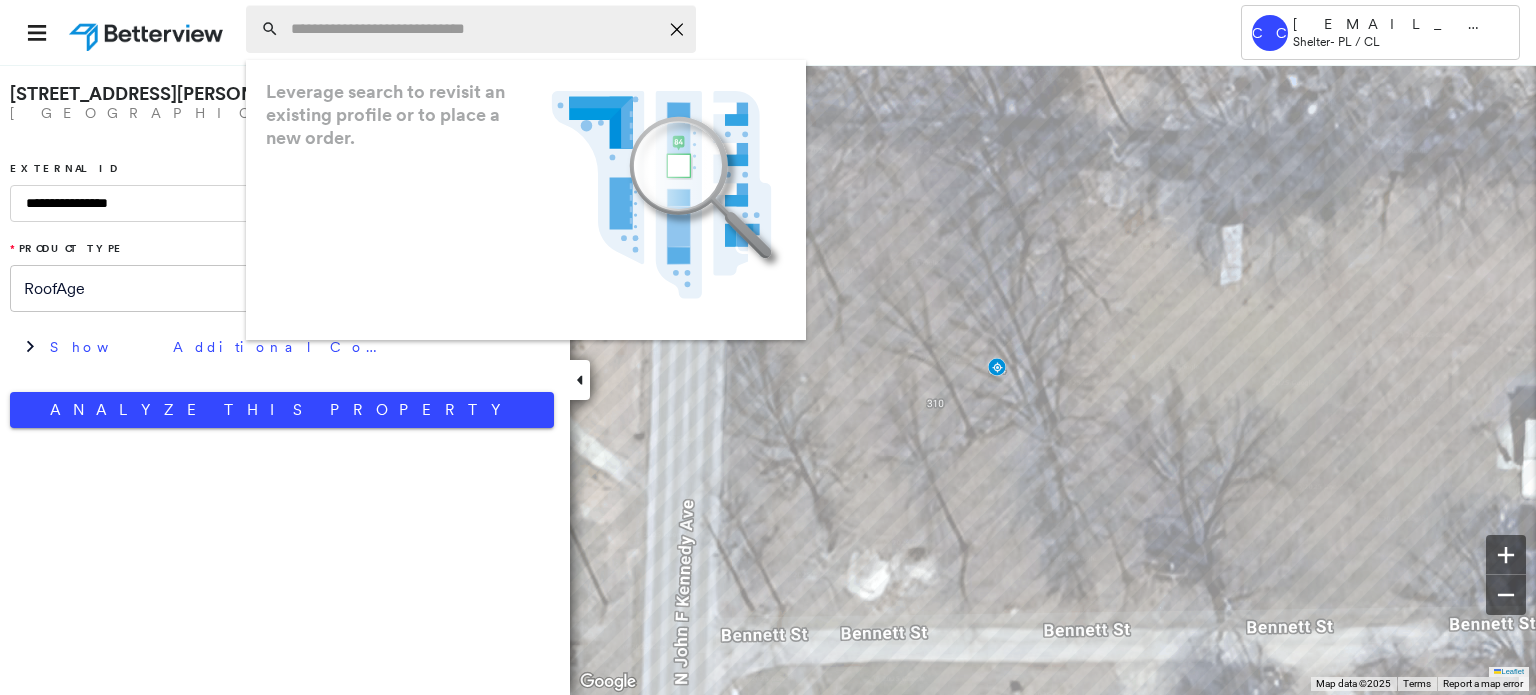 paste on "**********" 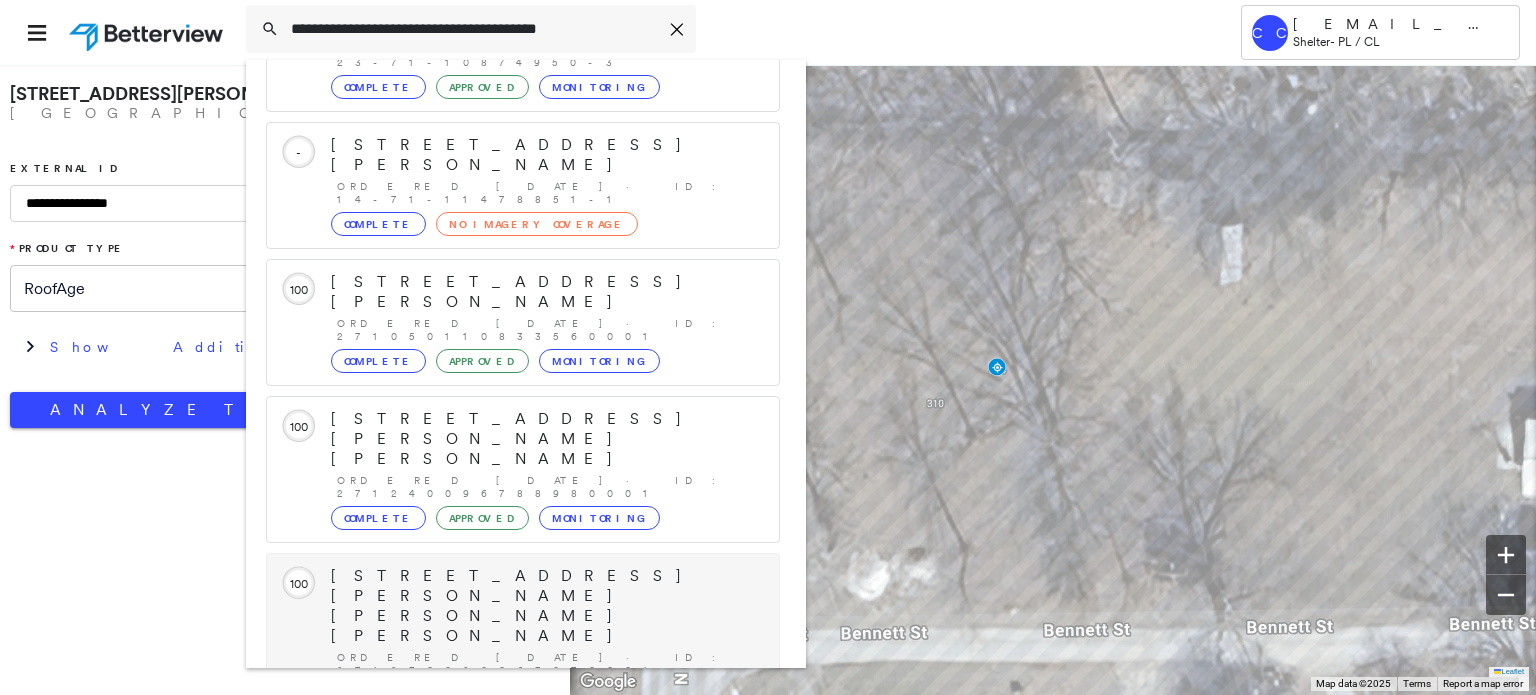 scroll, scrollTop: 252, scrollLeft: 0, axis: vertical 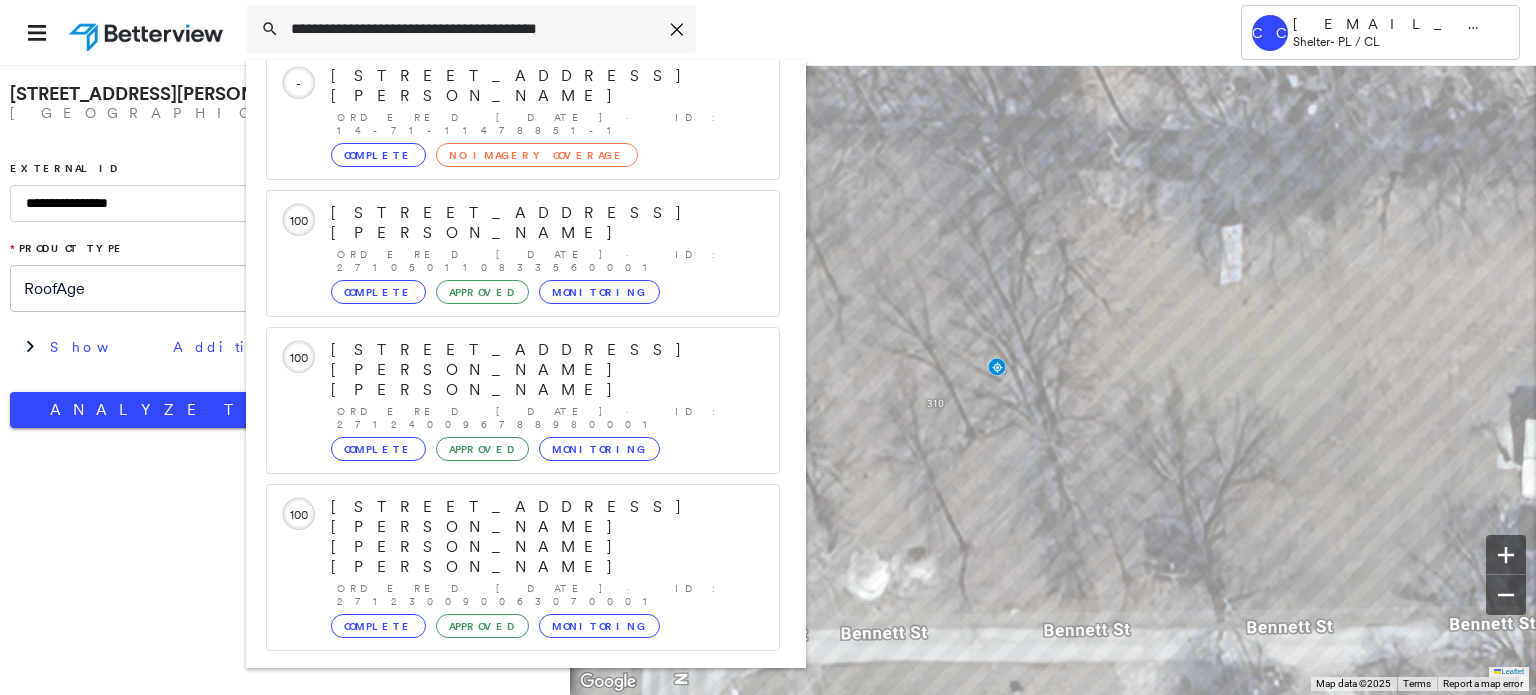 type on "**********" 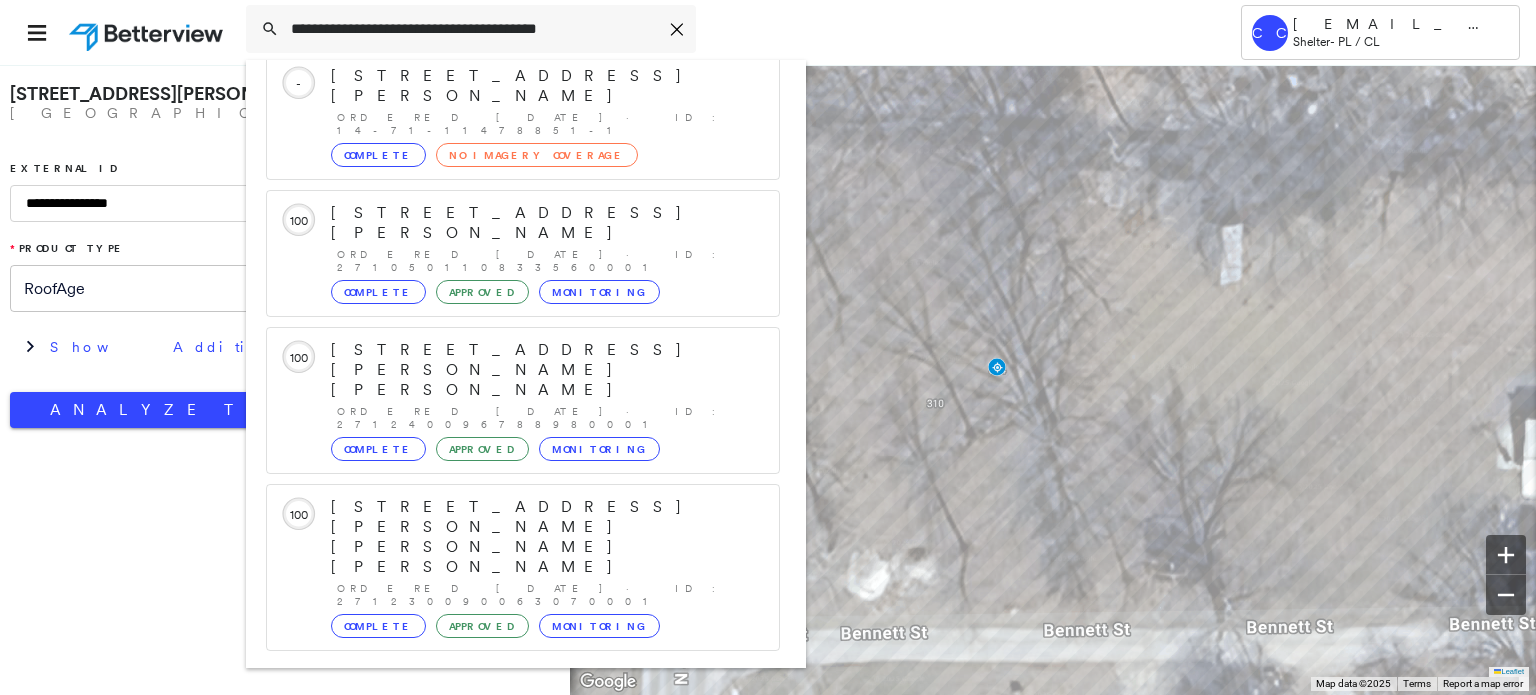 click on "[STREET_ADDRESS][PERSON_NAME]" at bounding box center [501, 832] 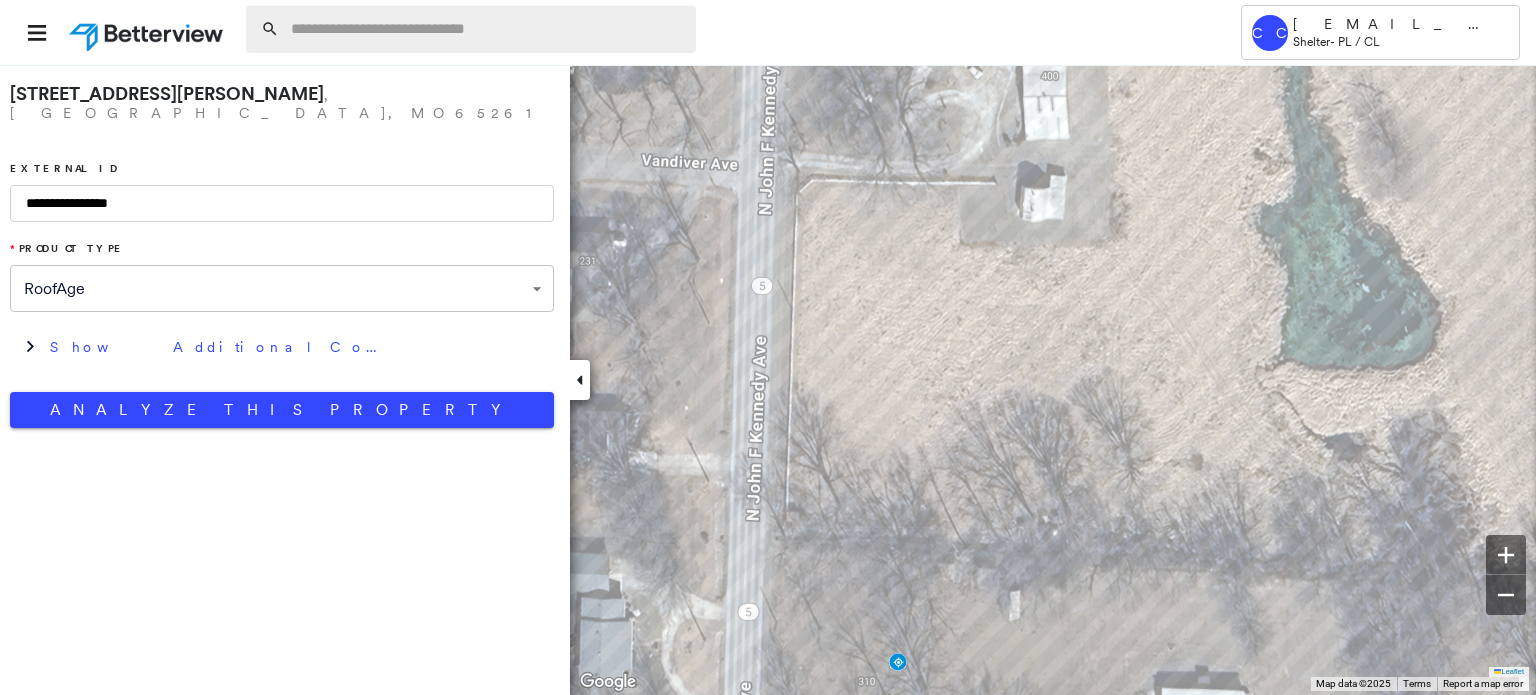click at bounding box center [487, 29] 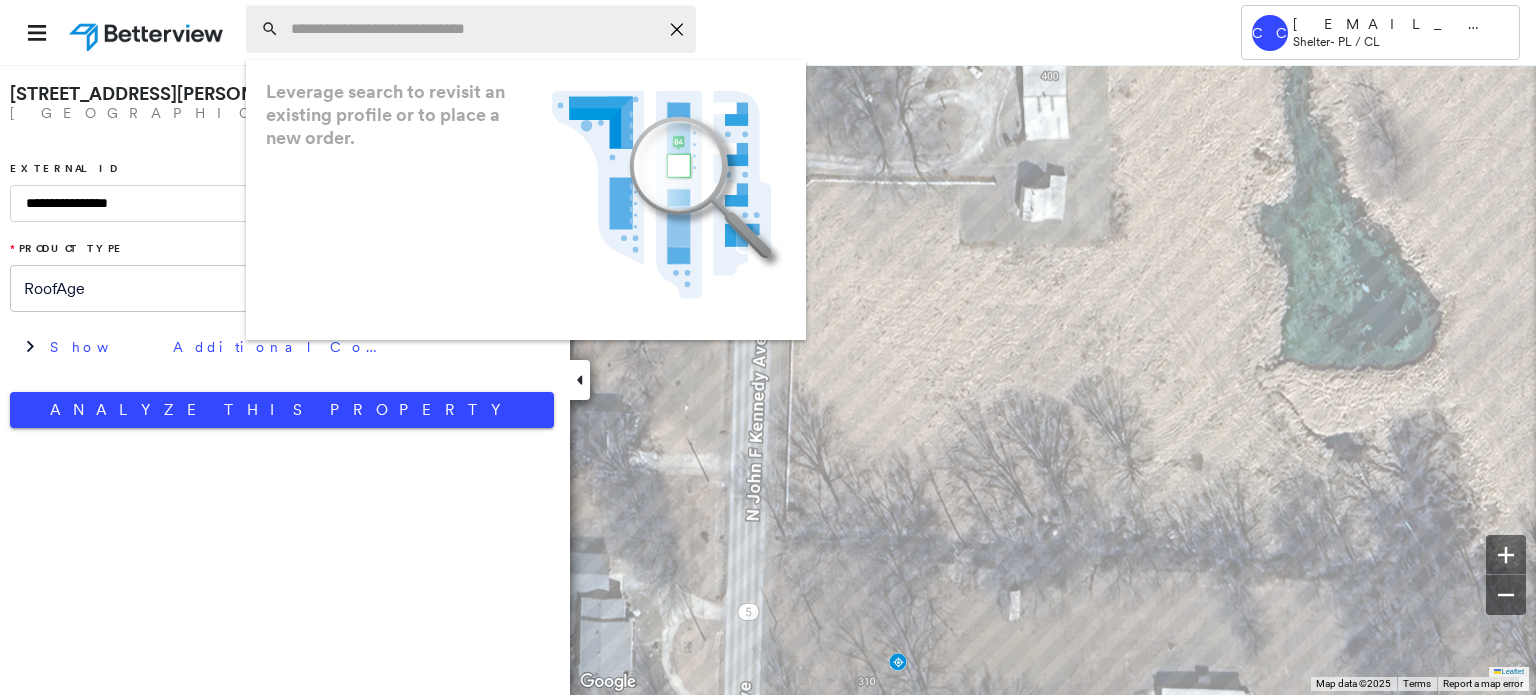 paste on "**********" 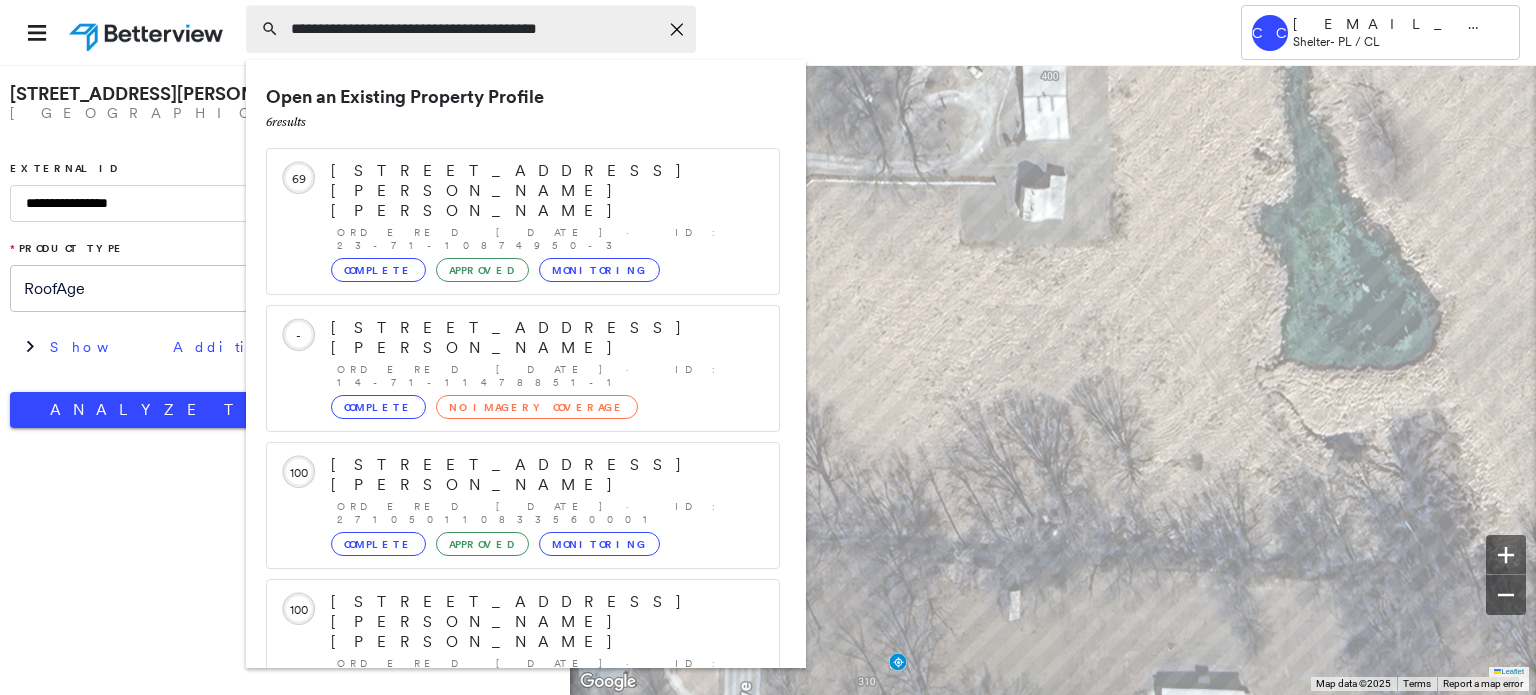 click on "**********" at bounding box center [474, 29] 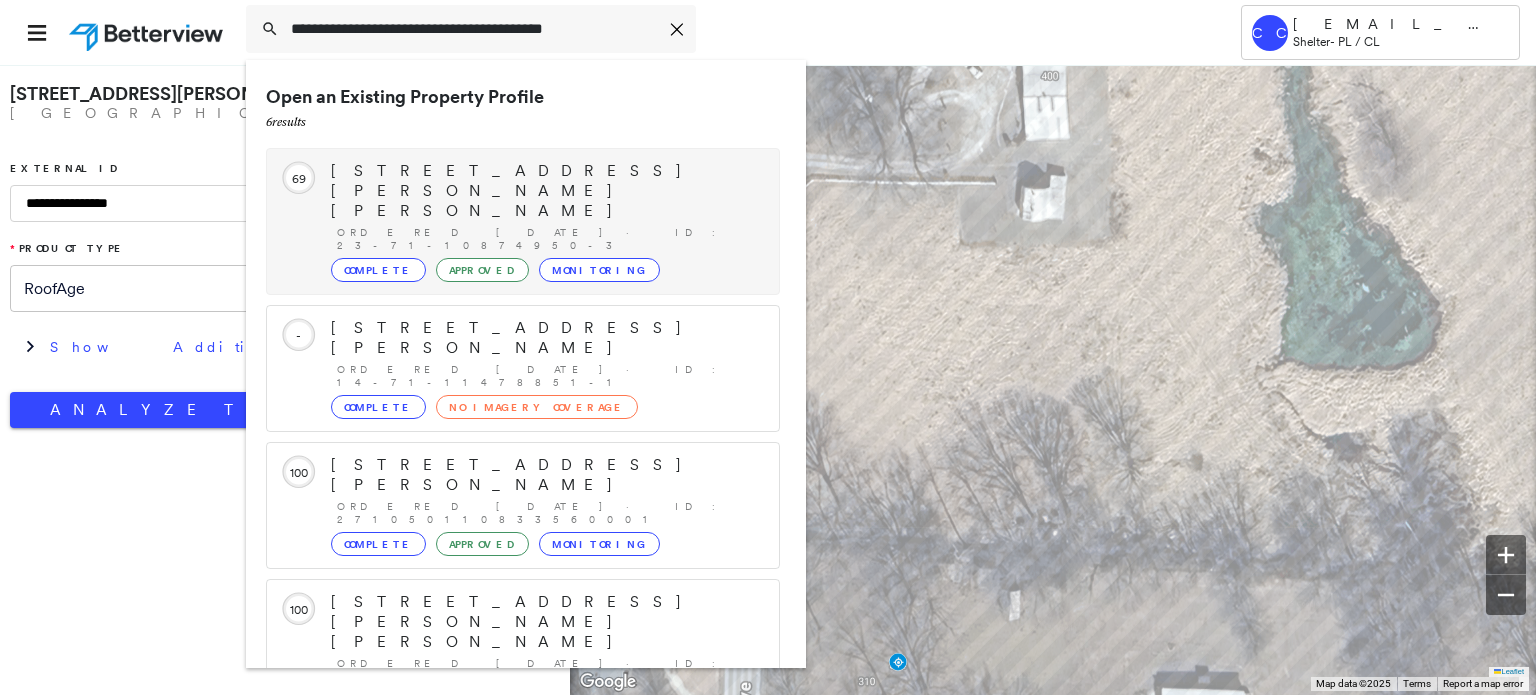 type on "**********" 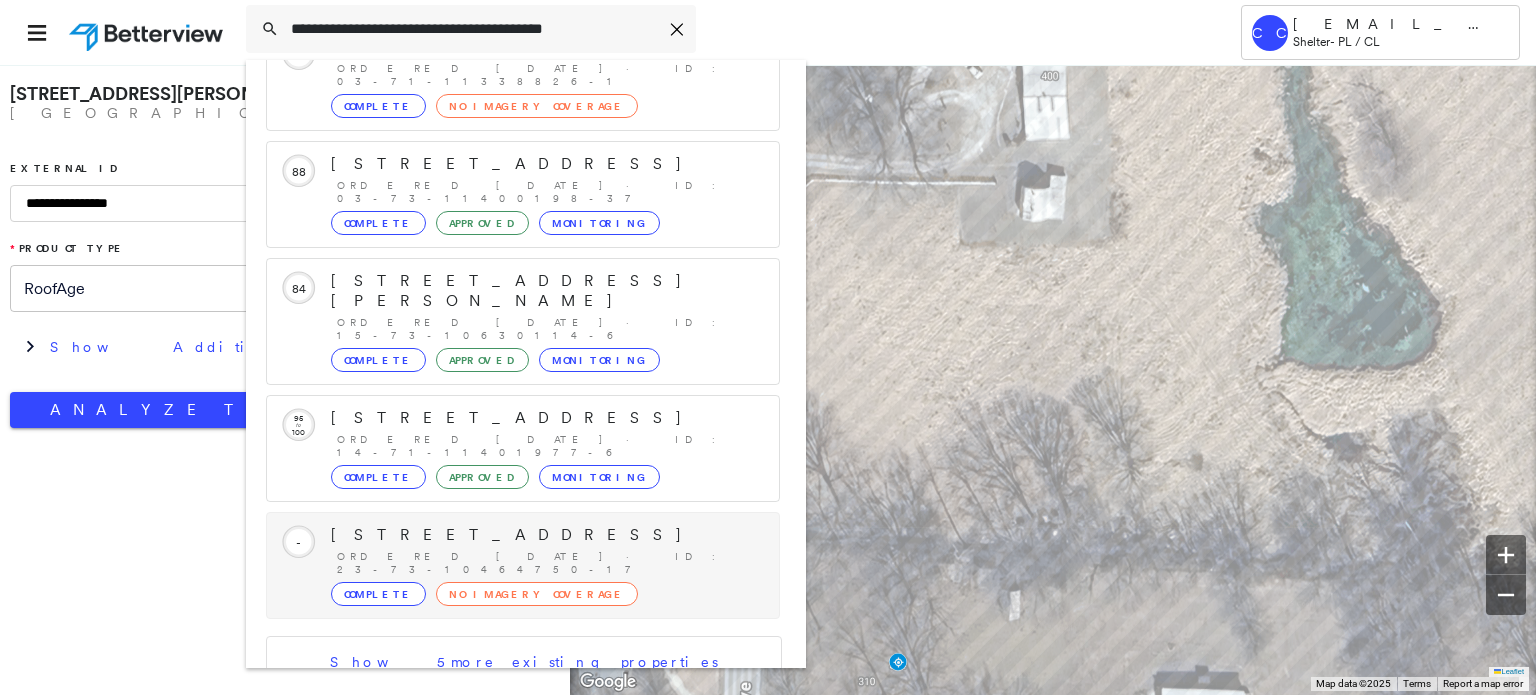 scroll, scrollTop: 208, scrollLeft: 0, axis: vertical 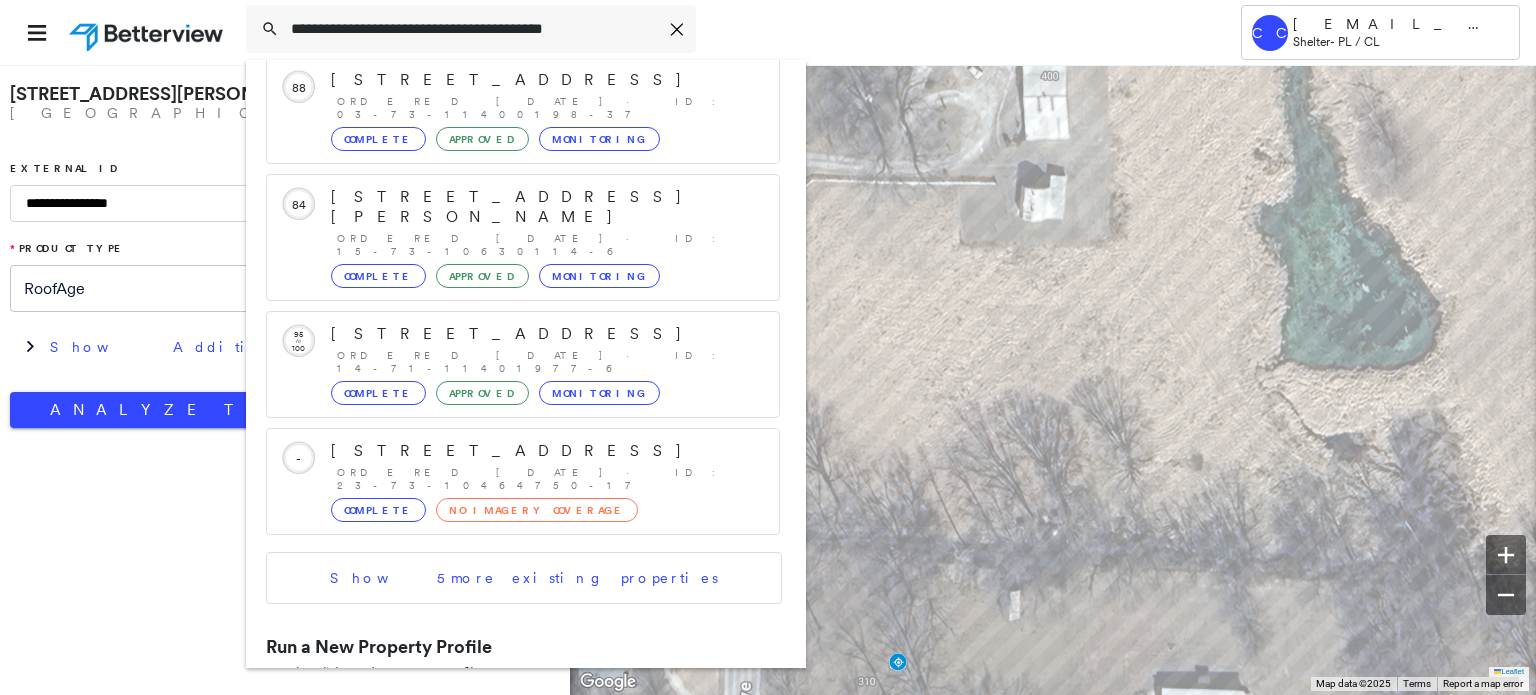 click on "[STREET_ADDRESS][PERSON_NAME]" at bounding box center (501, 716) 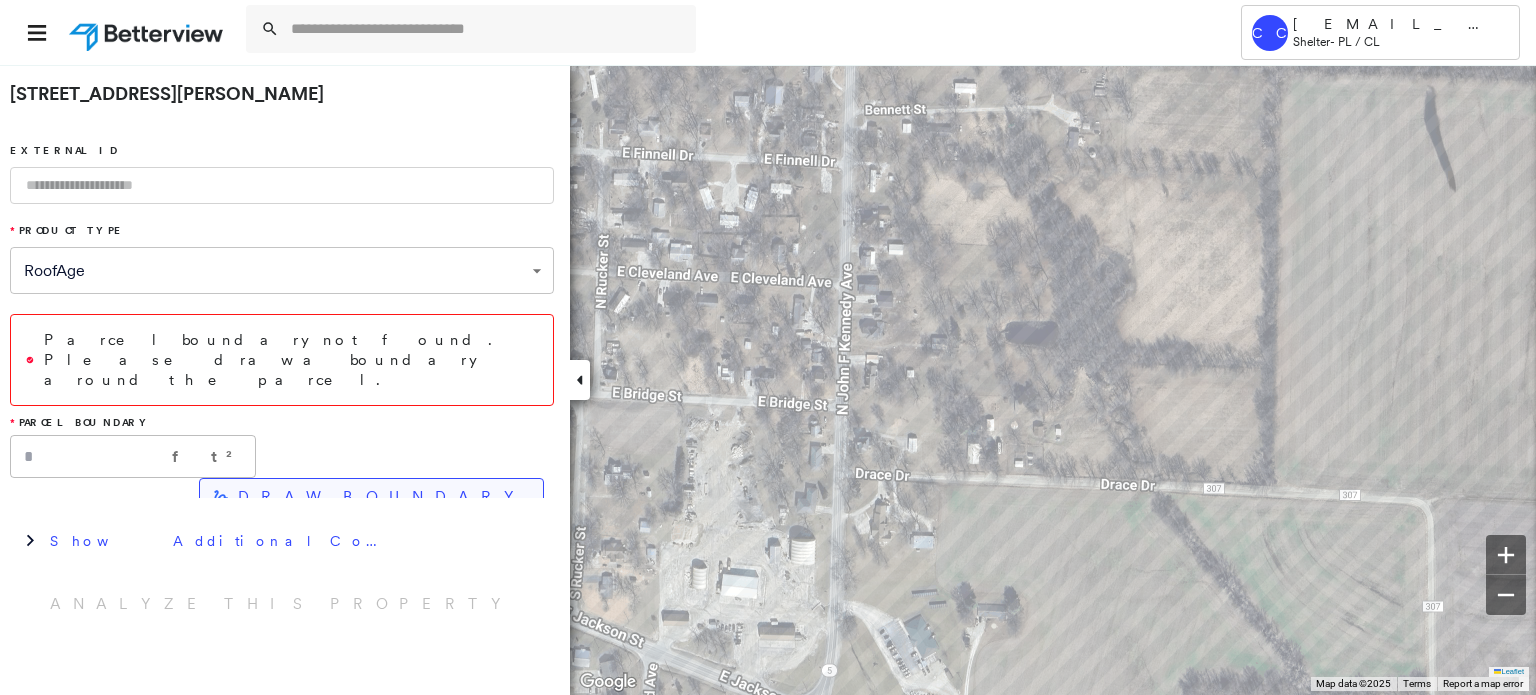click on "DRAW BOUNDARY" at bounding box center [371, 497] 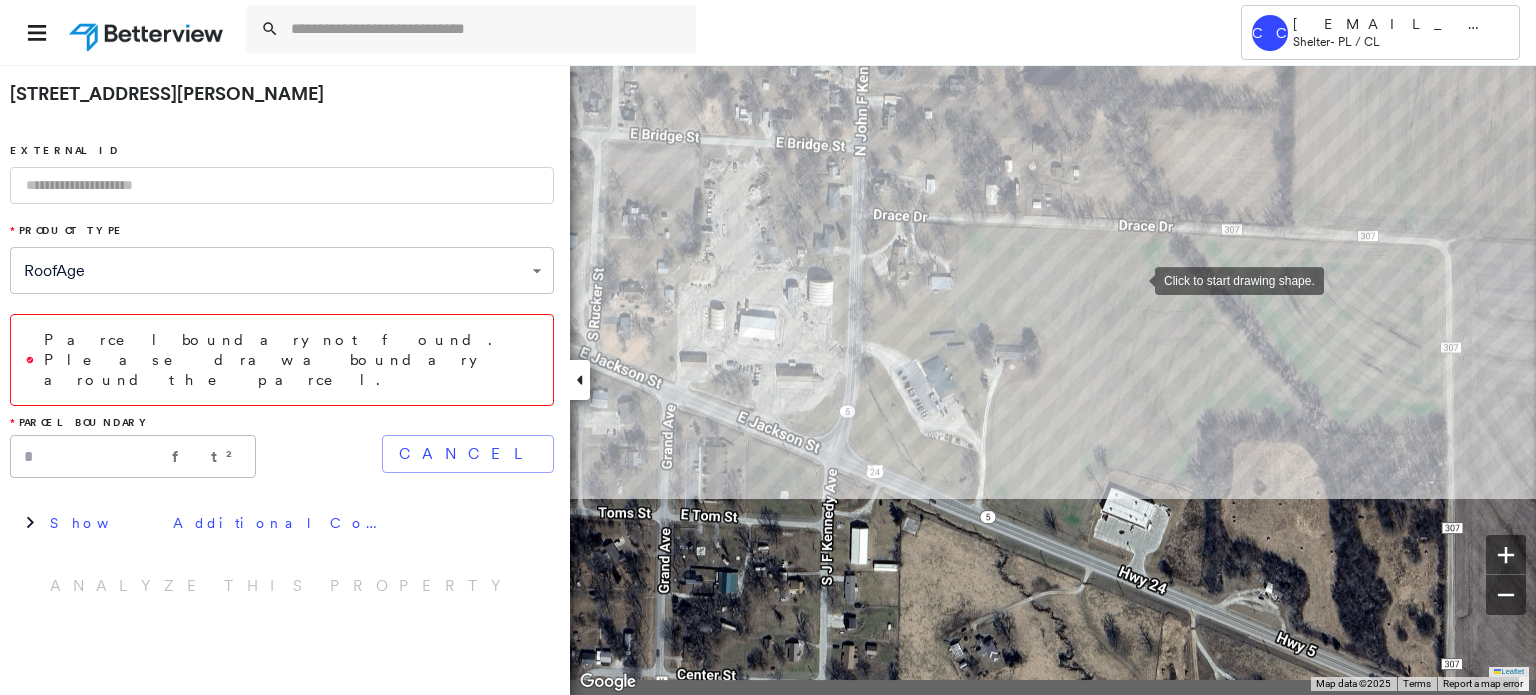 drag, startPoint x: 1129, startPoint y: 493, endPoint x: 1140, endPoint y: 261, distance: 232.26064 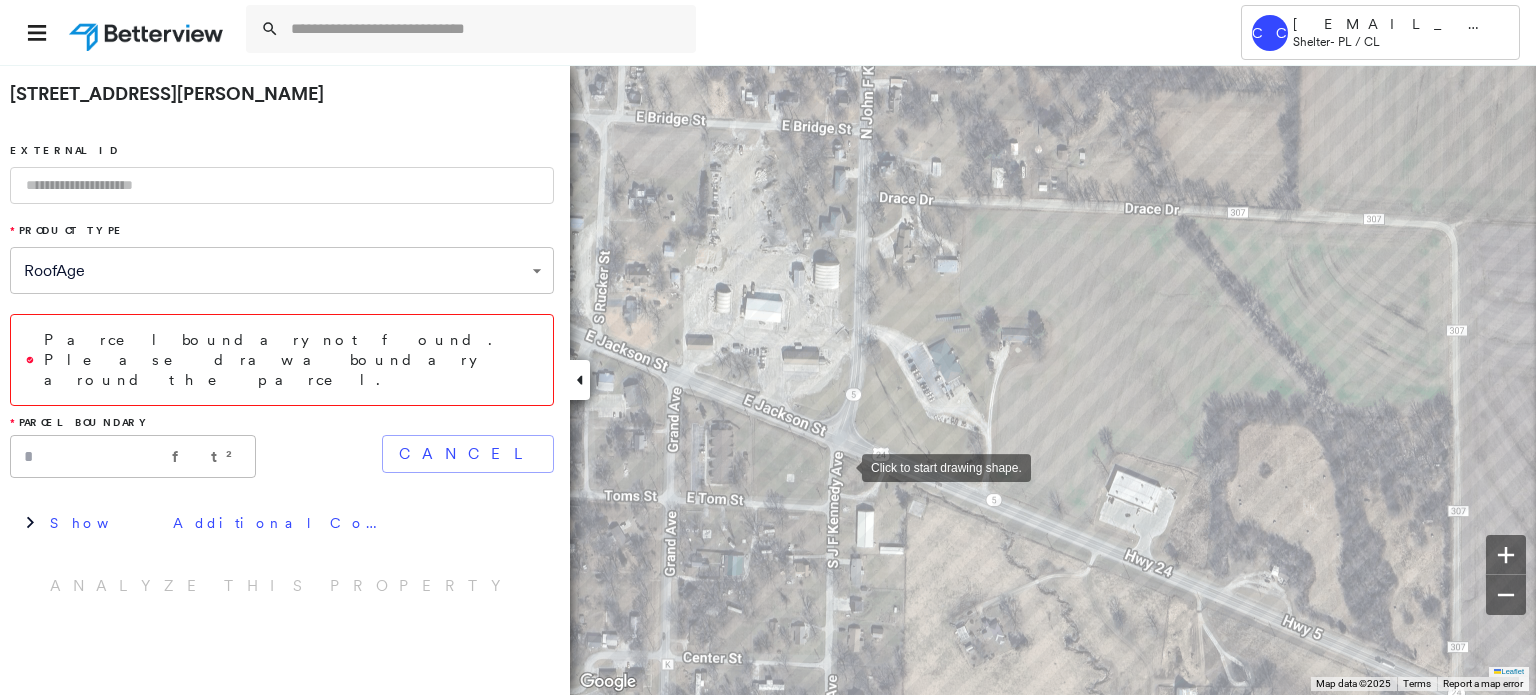 click at bounding box center (842, 466) 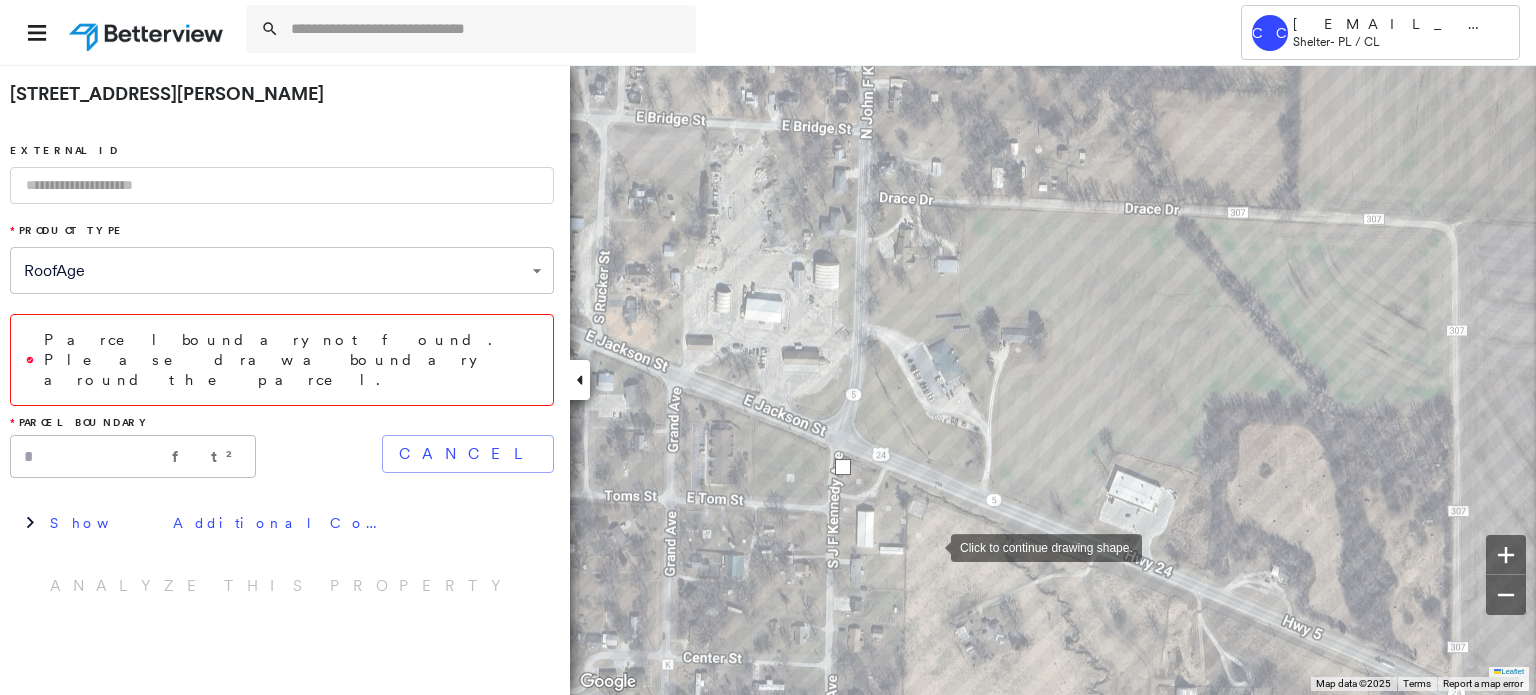 click at bounding box center (931, 546) 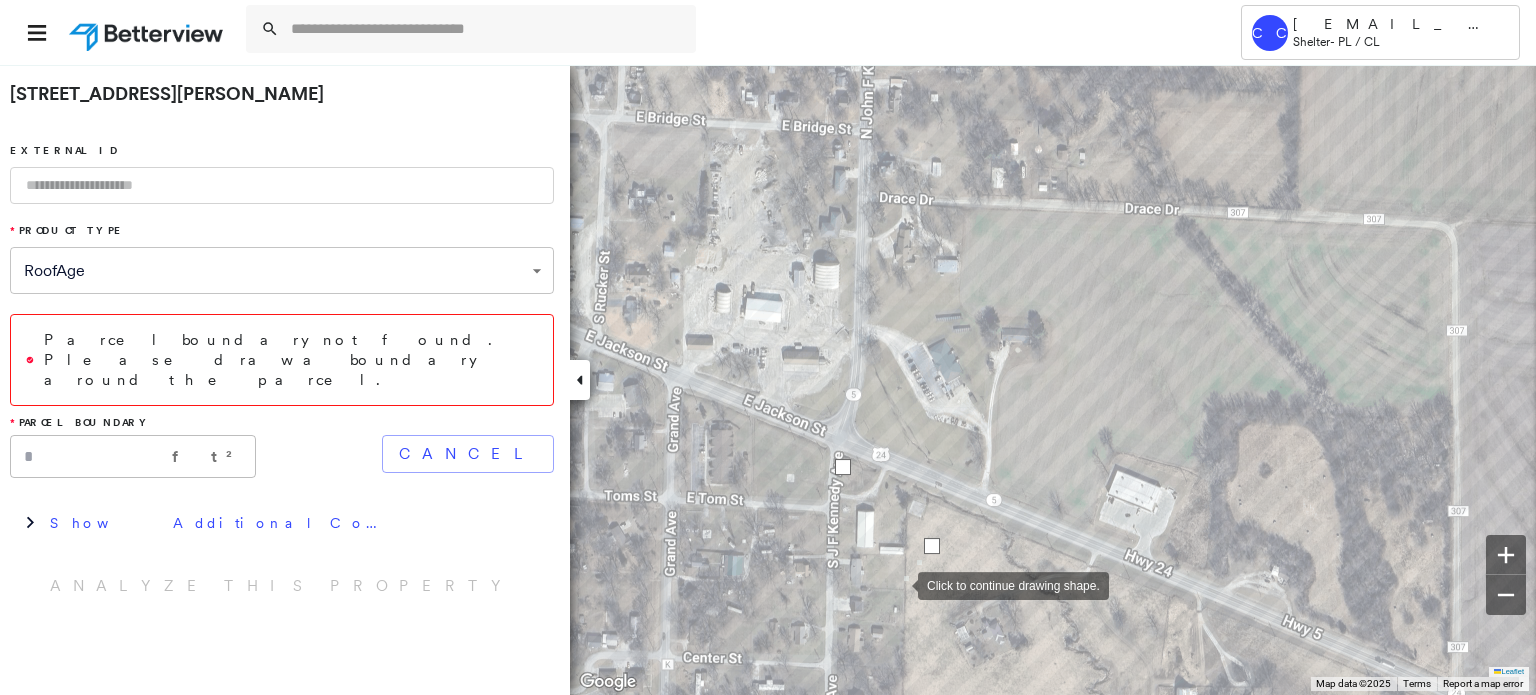 click at bounding box center [898, 584] 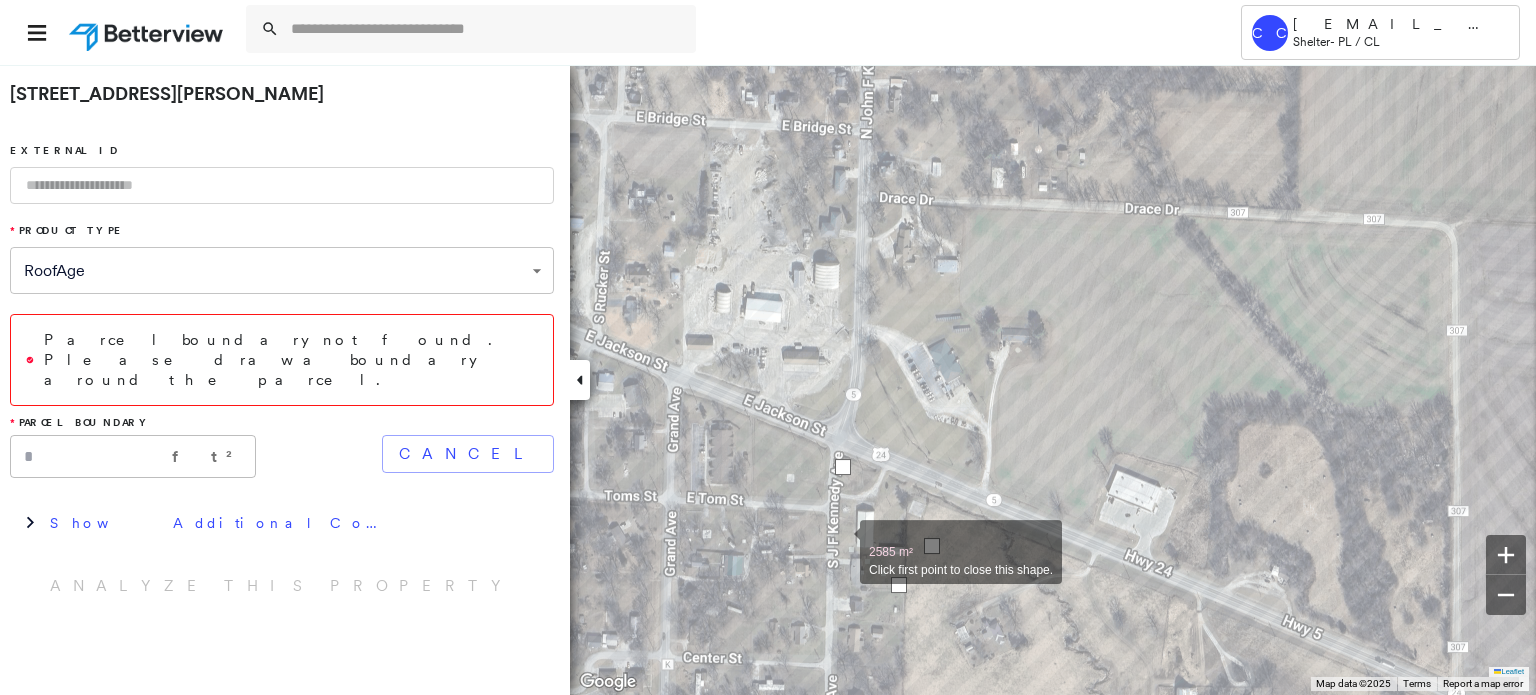 click at bounding box center [840, 541] 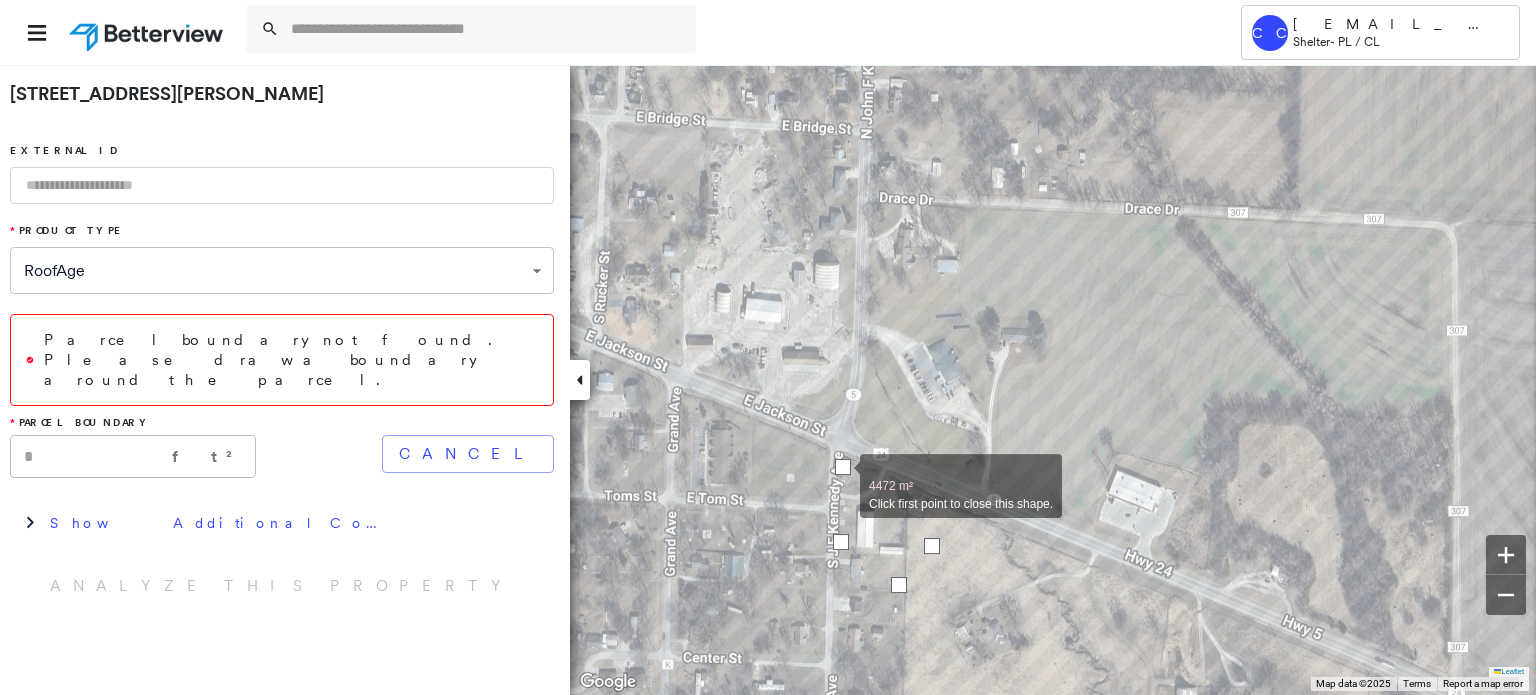 type on "******" 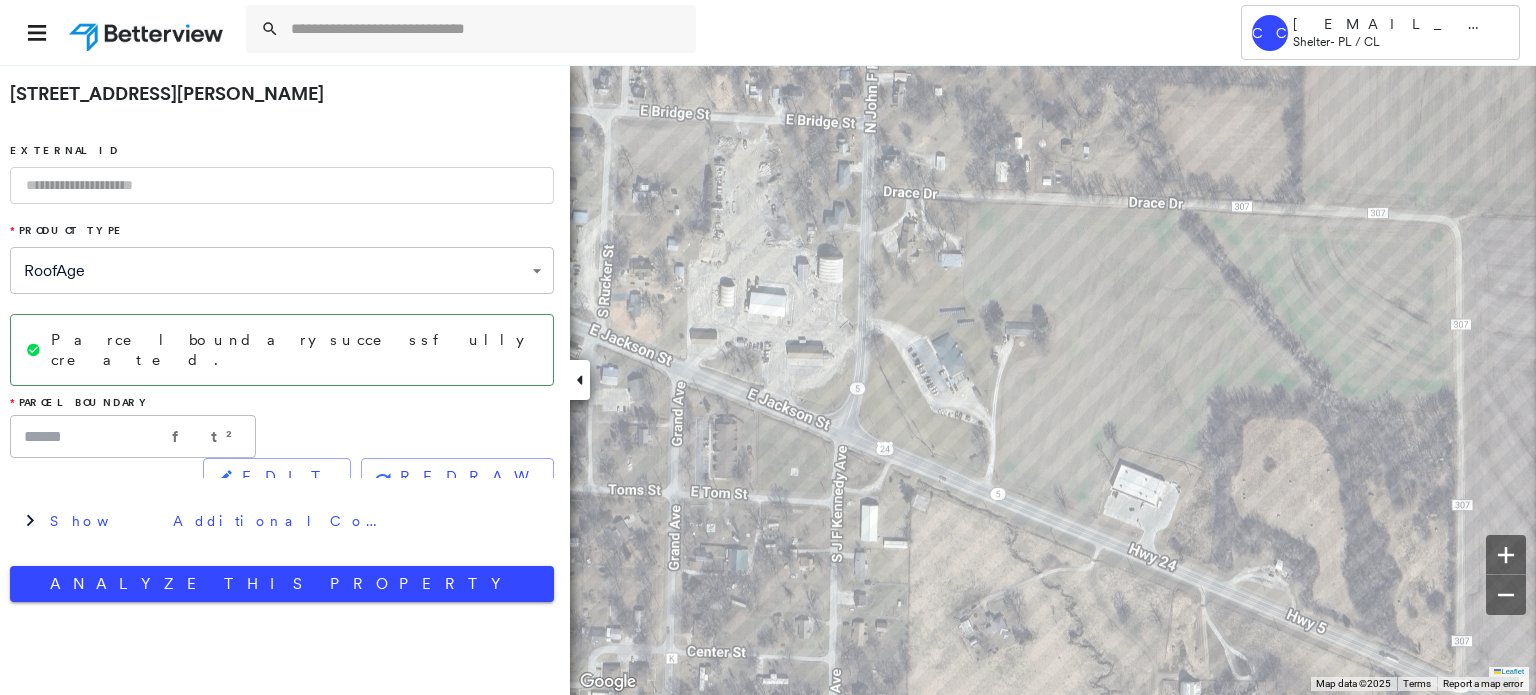 click at bounding box center (282, 185) 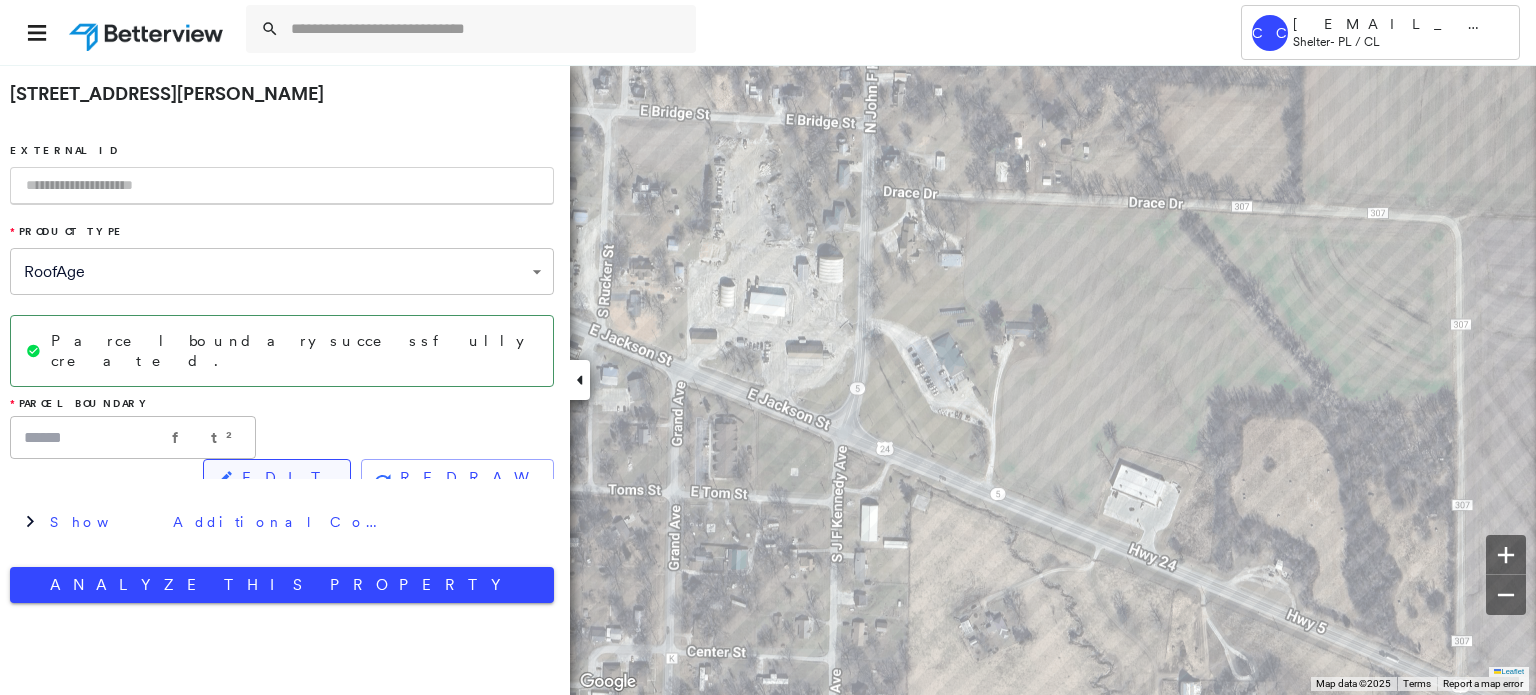paste on "**********" 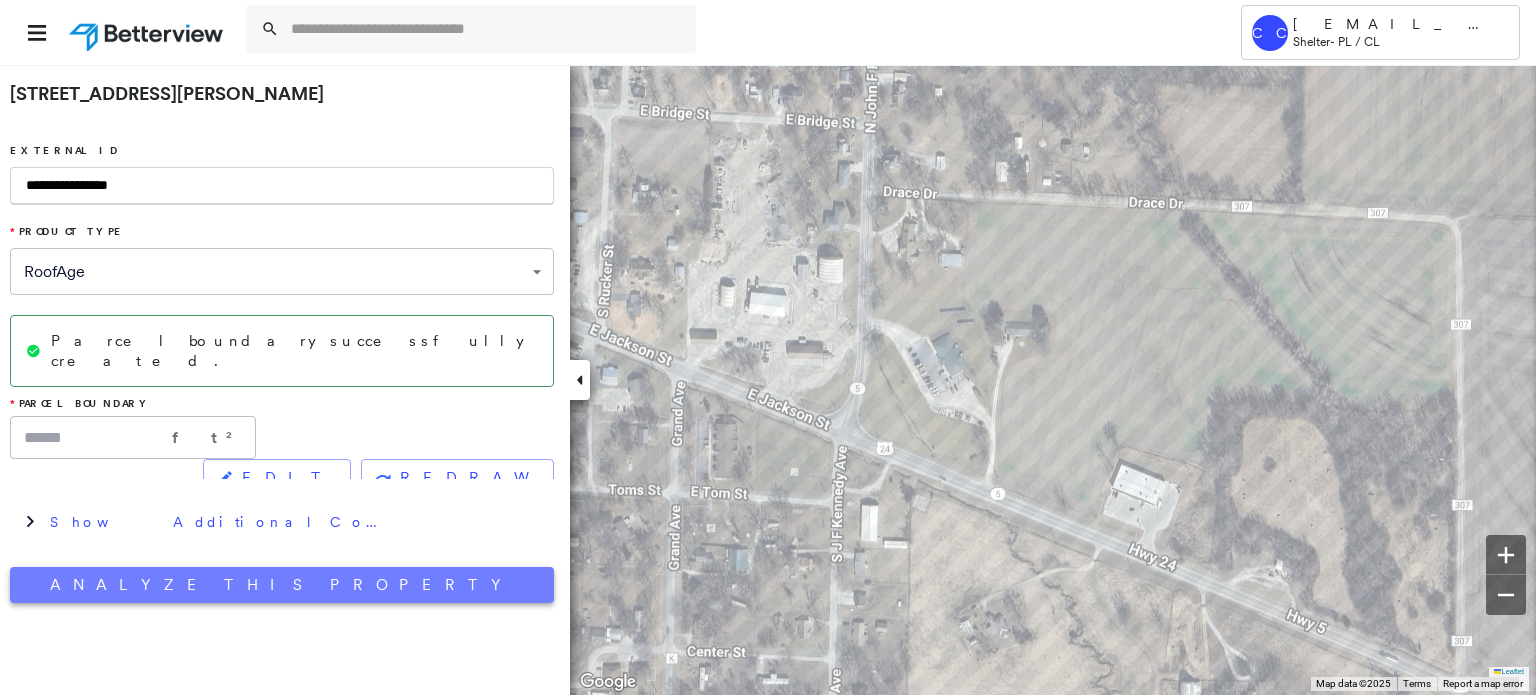 type on "**********" 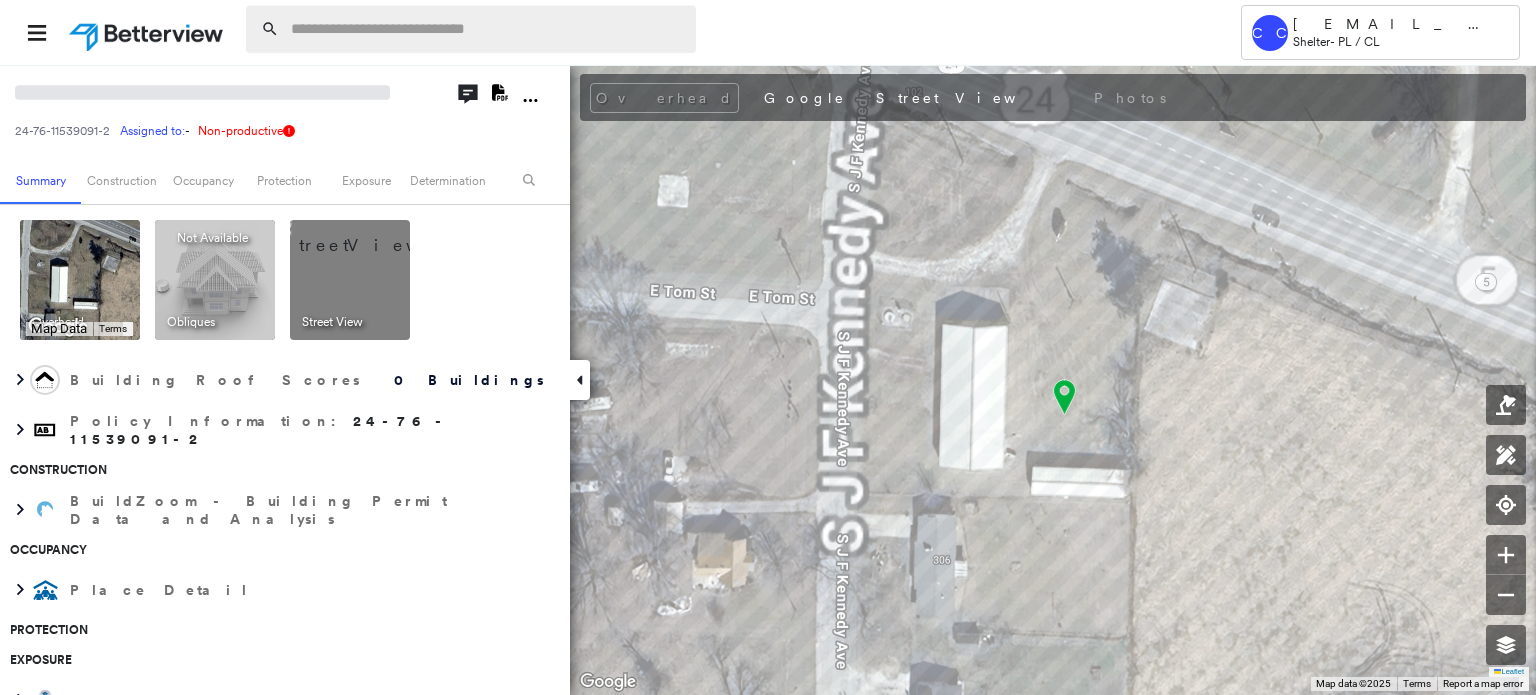 click at bounding box center [487, 29] 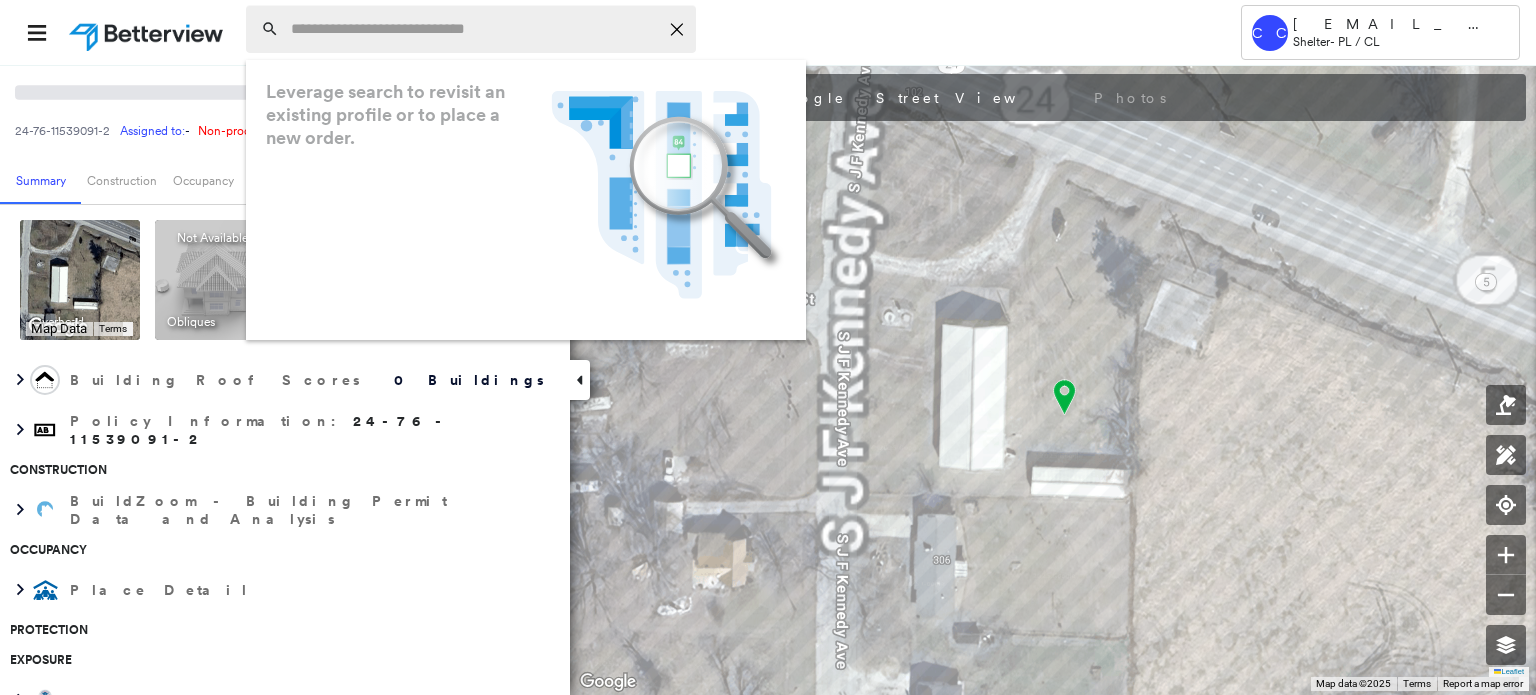 paste on "**********" 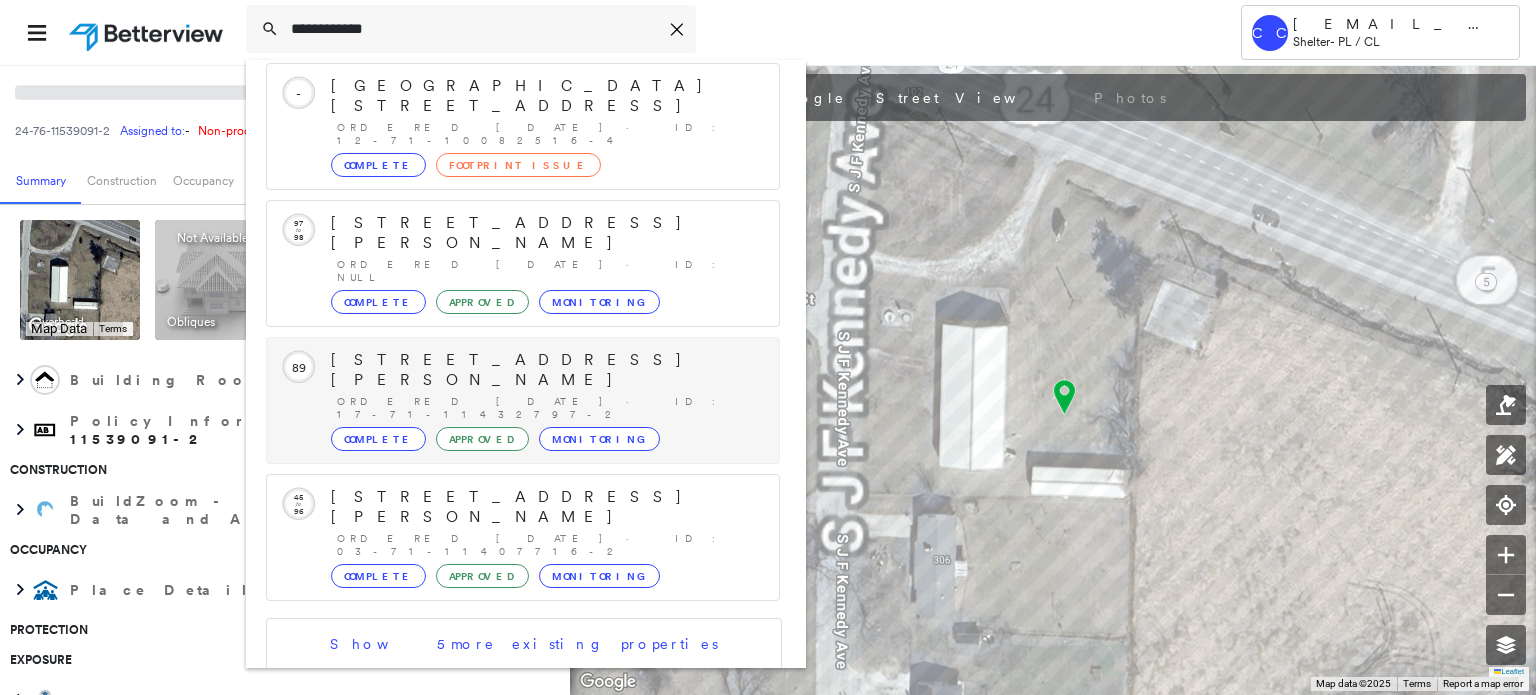 scroll, scrollTop: 252, scrollLeft: 0, axis: vertical 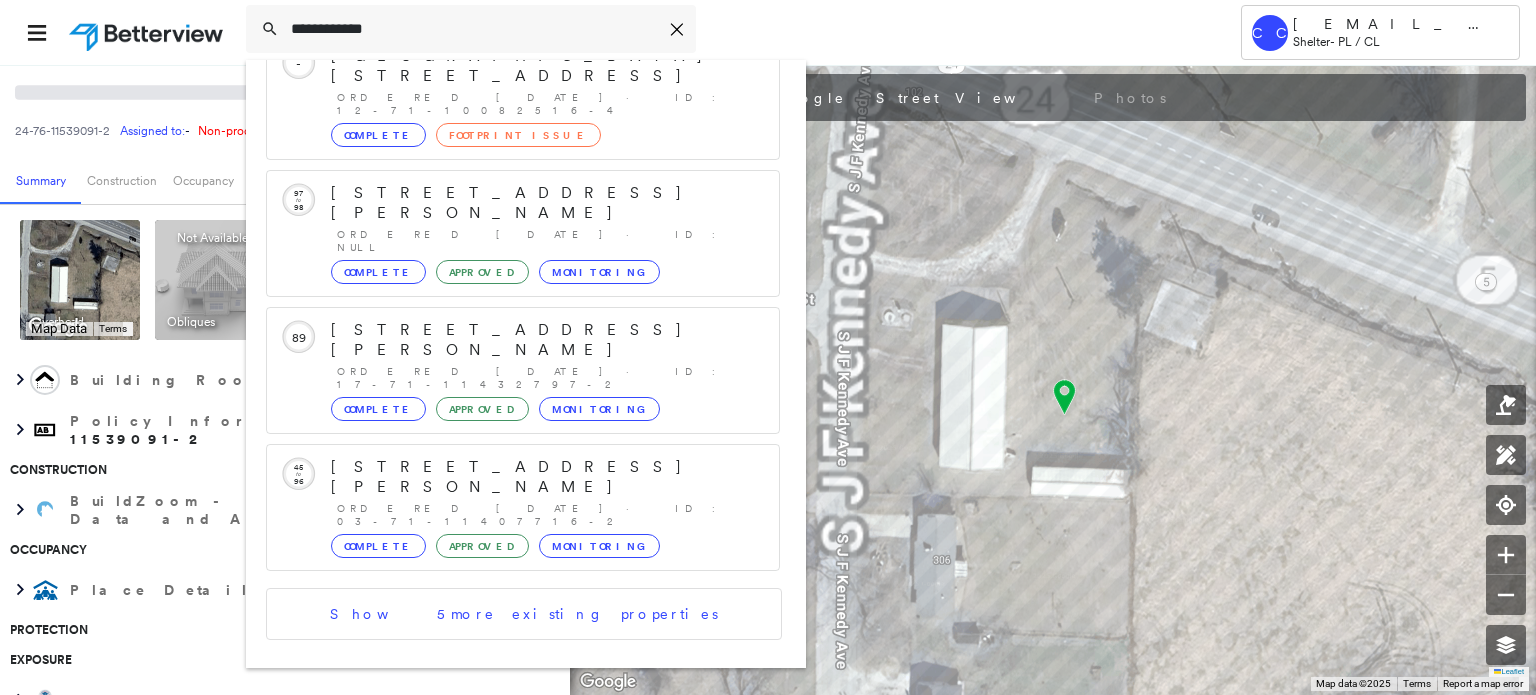 type on "**********" 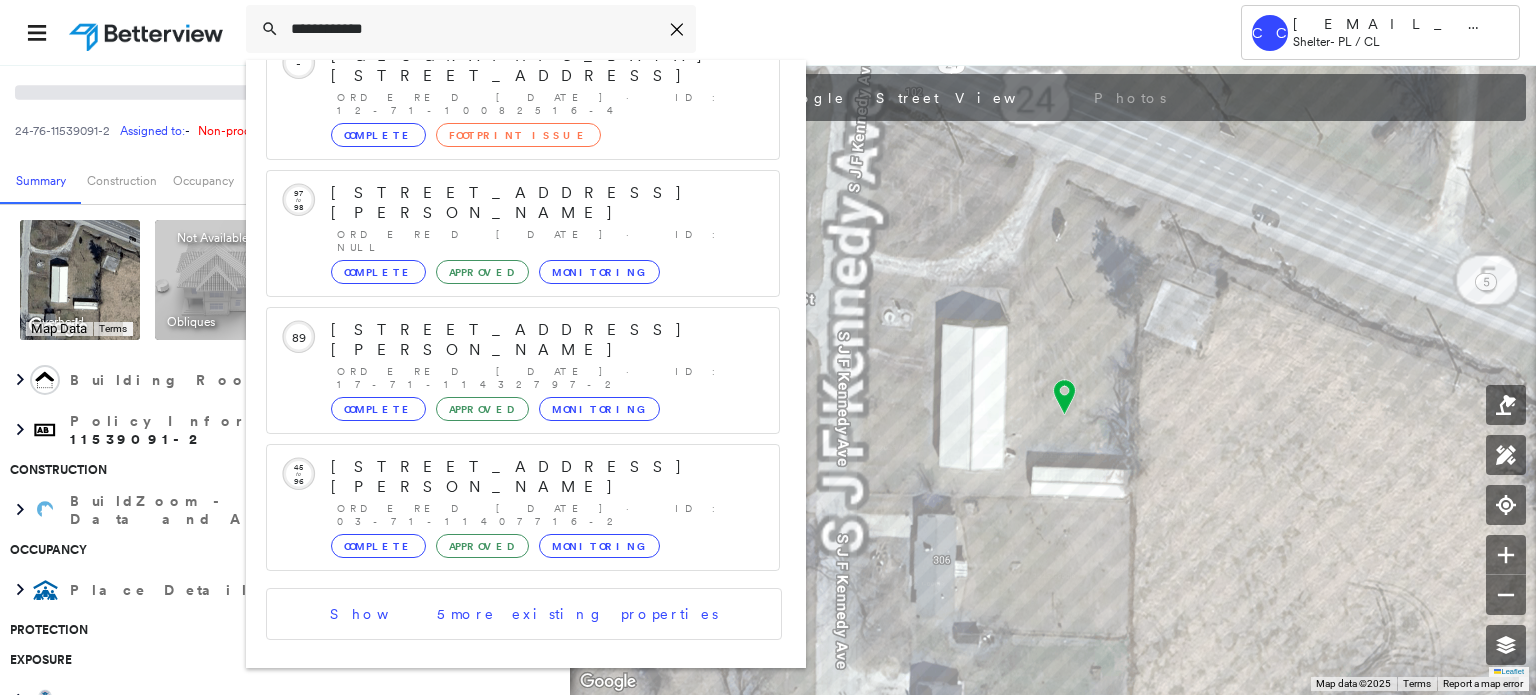 click on "[STREET_ADDRESS][PERSON_NAME]" at bounding box center (501, 797) 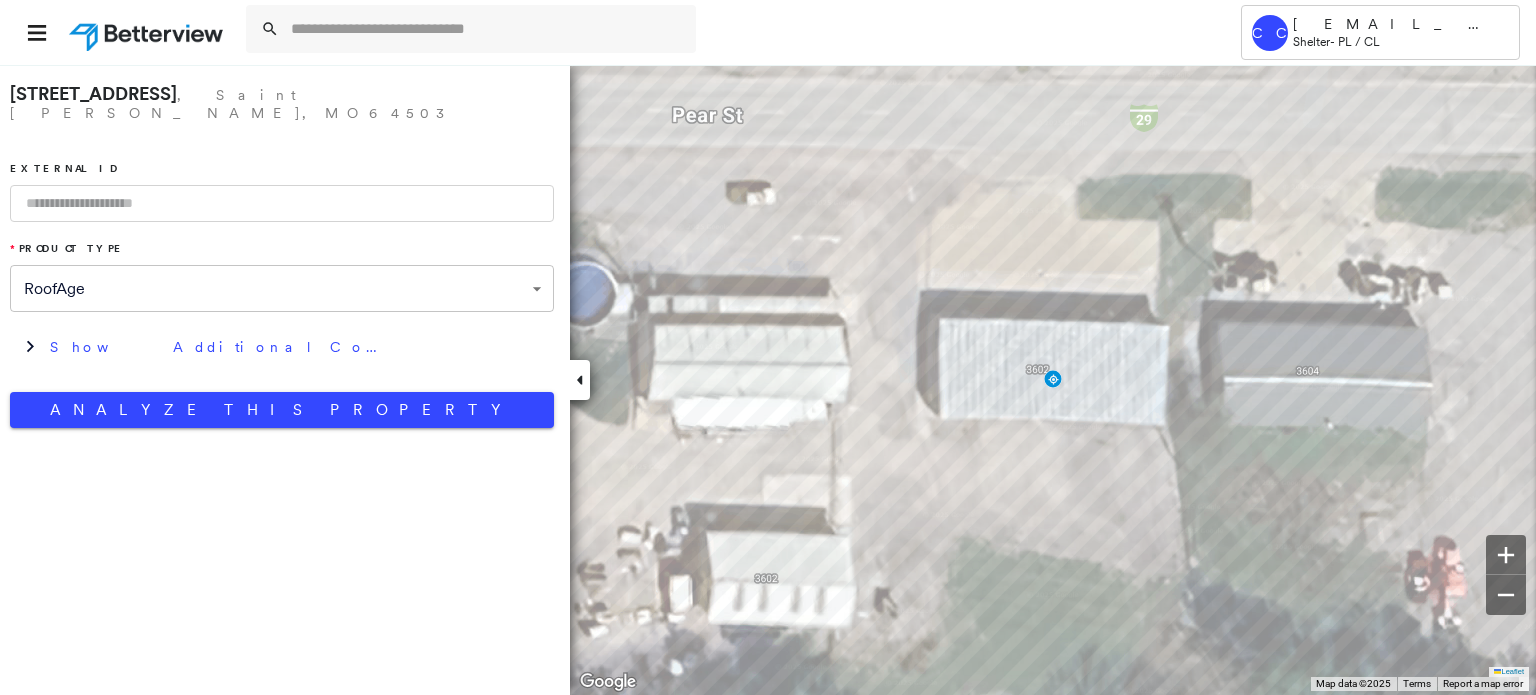 click at bounding box center (282, 203) 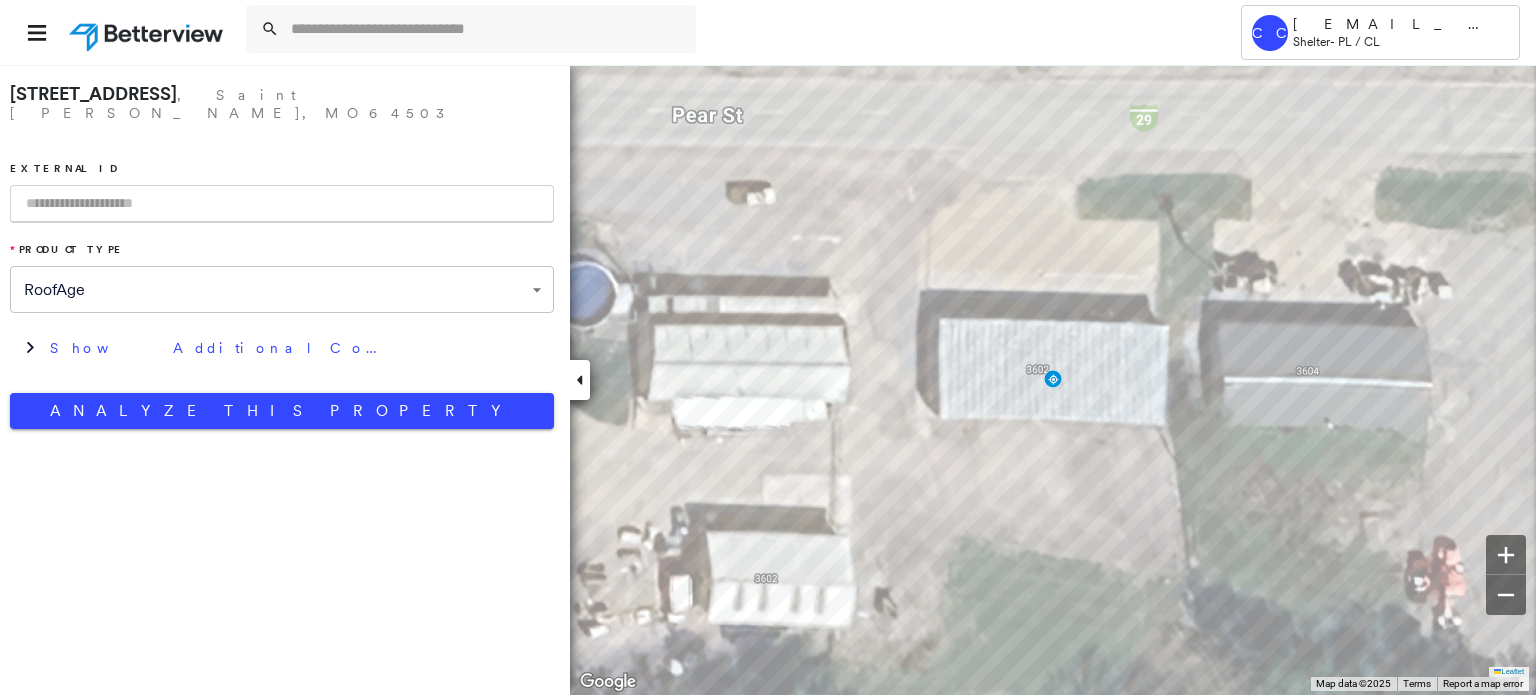 paste on "**********" 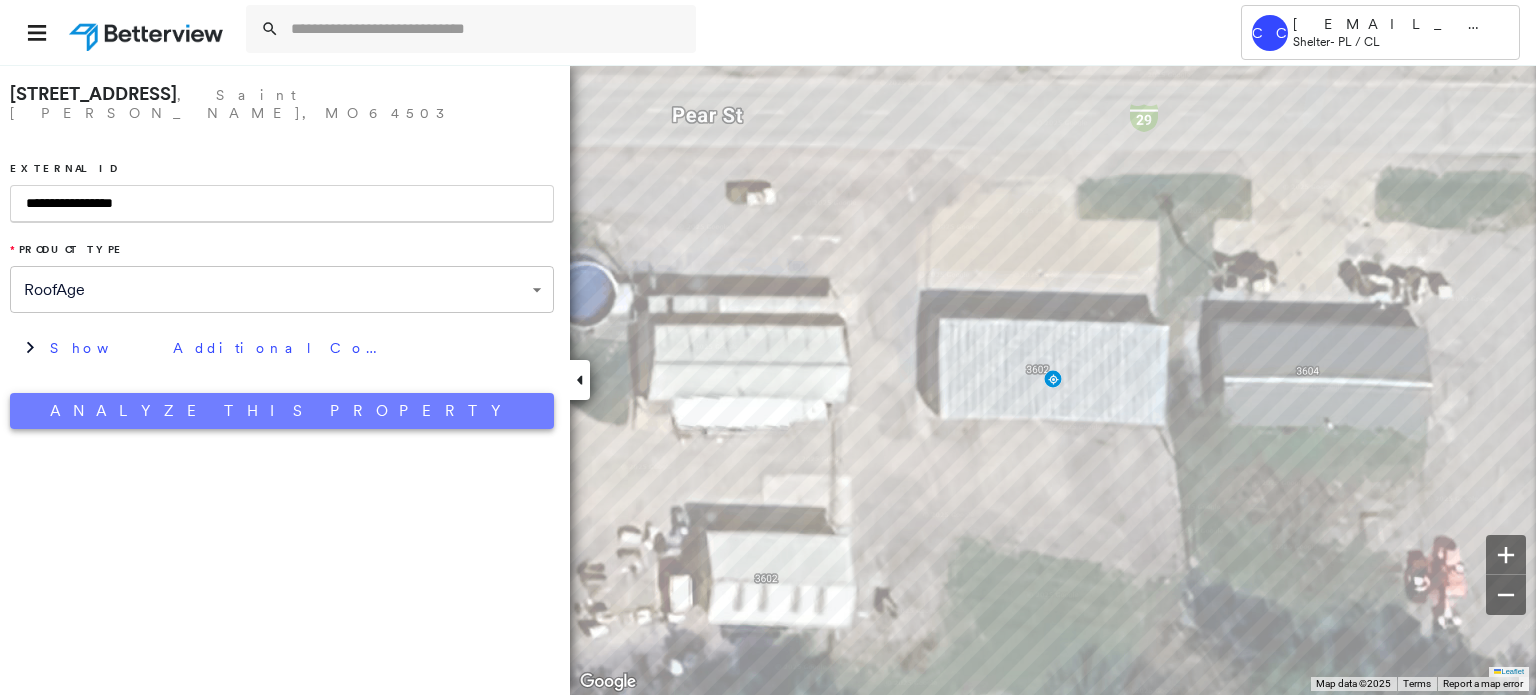type on "**********" 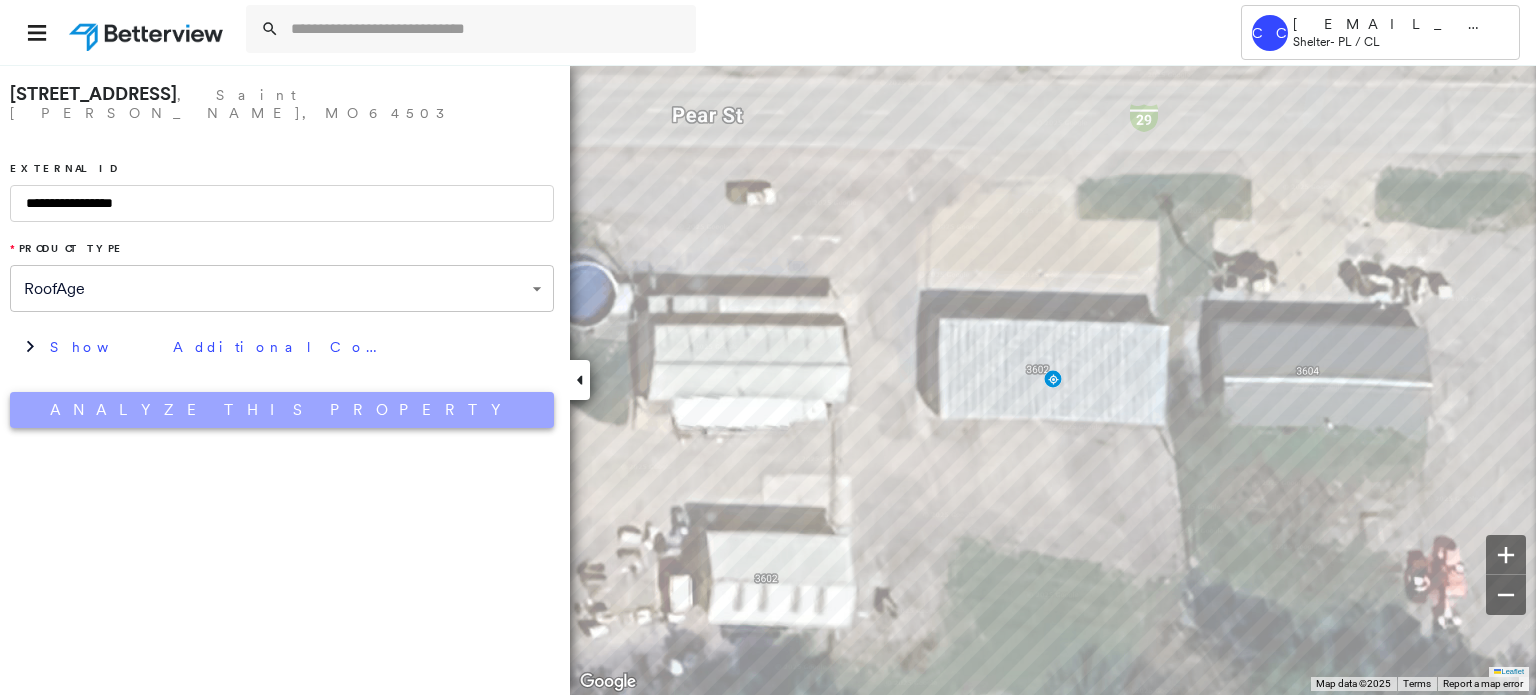 click on "Analyze This Property" at bounding box center (282, 410) 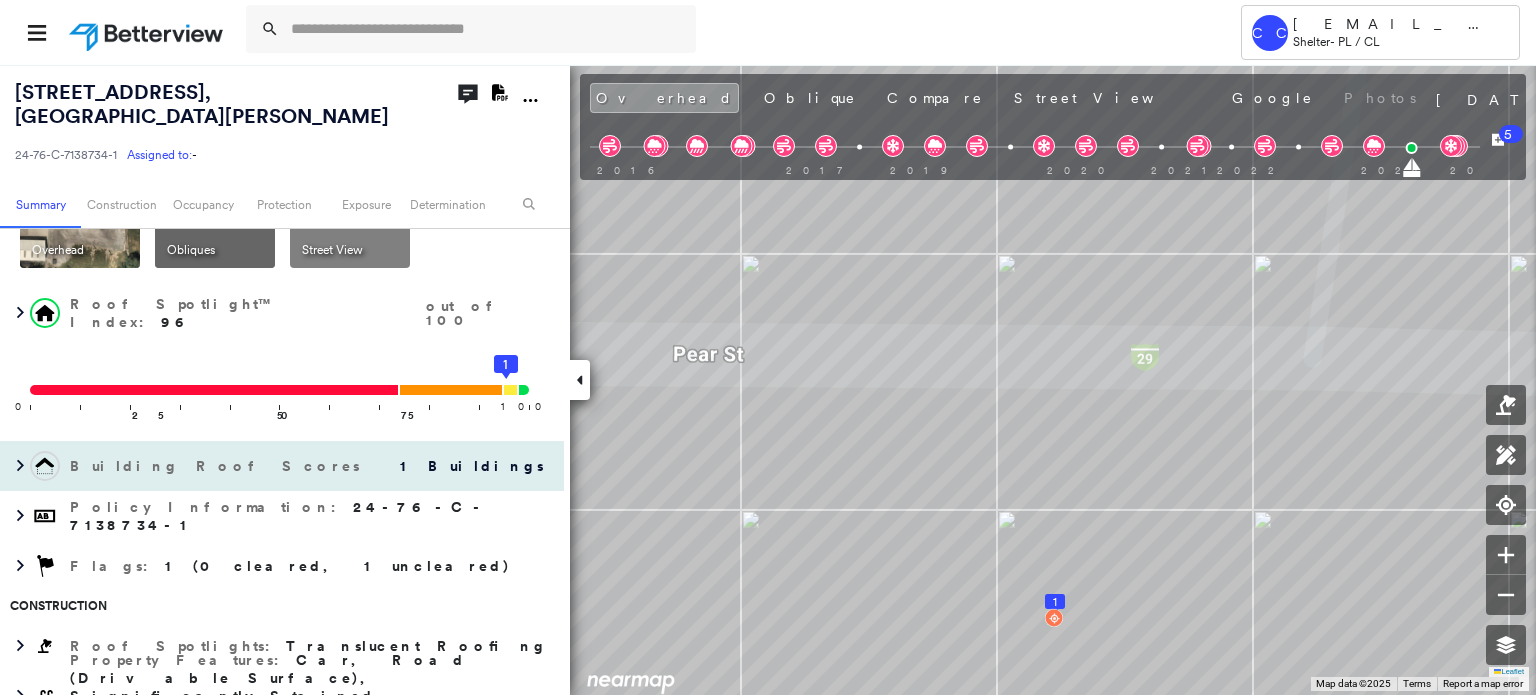 scroll, scrollTop: 100, scrollLeft: 0, axis: vertical 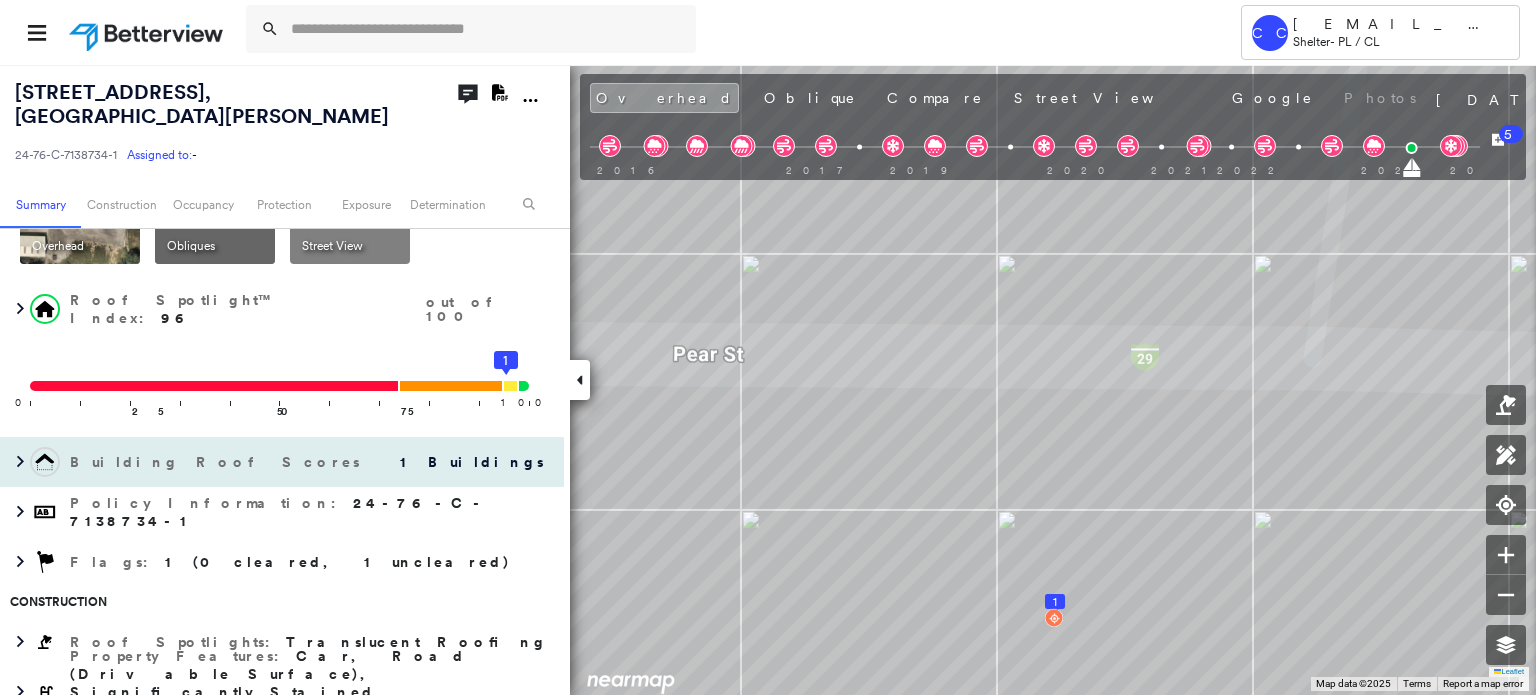 click on "1 Buildings" at bounding box center (464, 462) 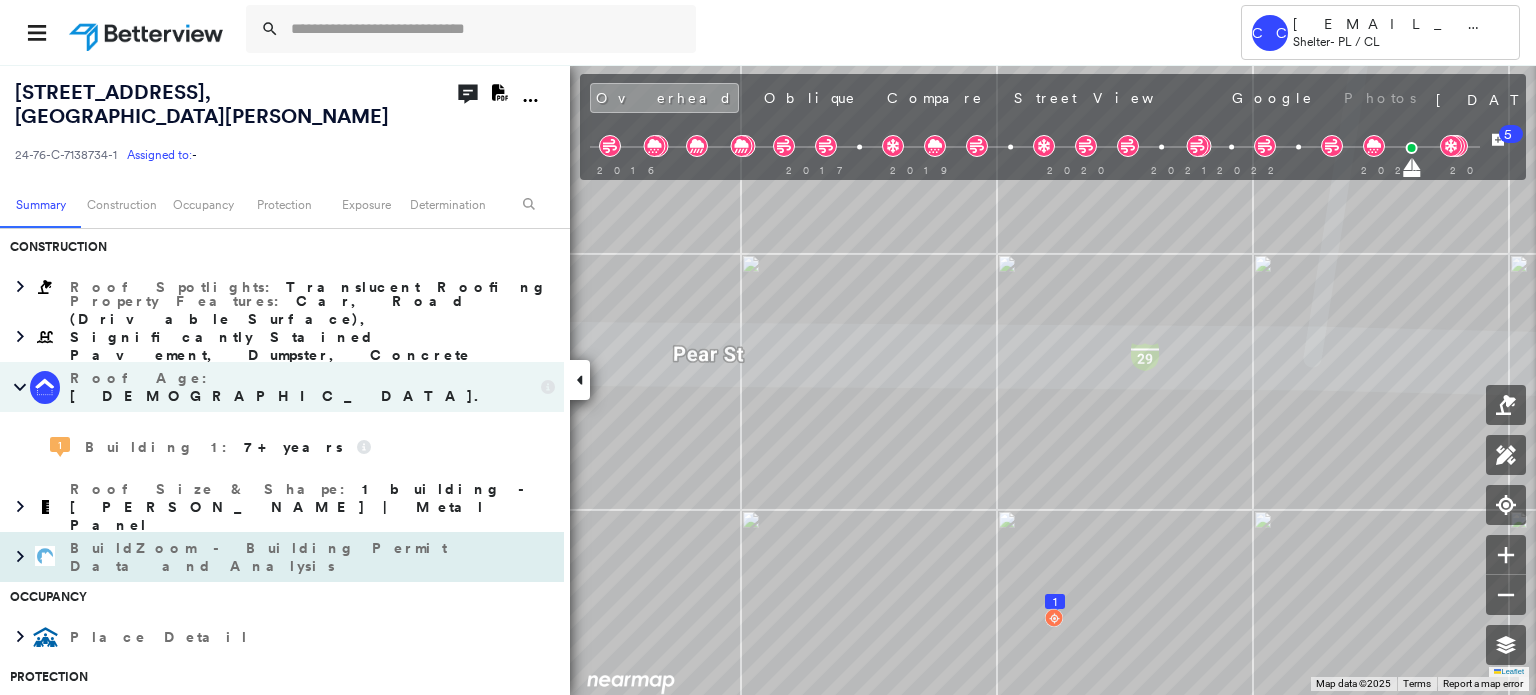 scroll, scrollTop: 600, scrollLeft: 0, axis: vertical 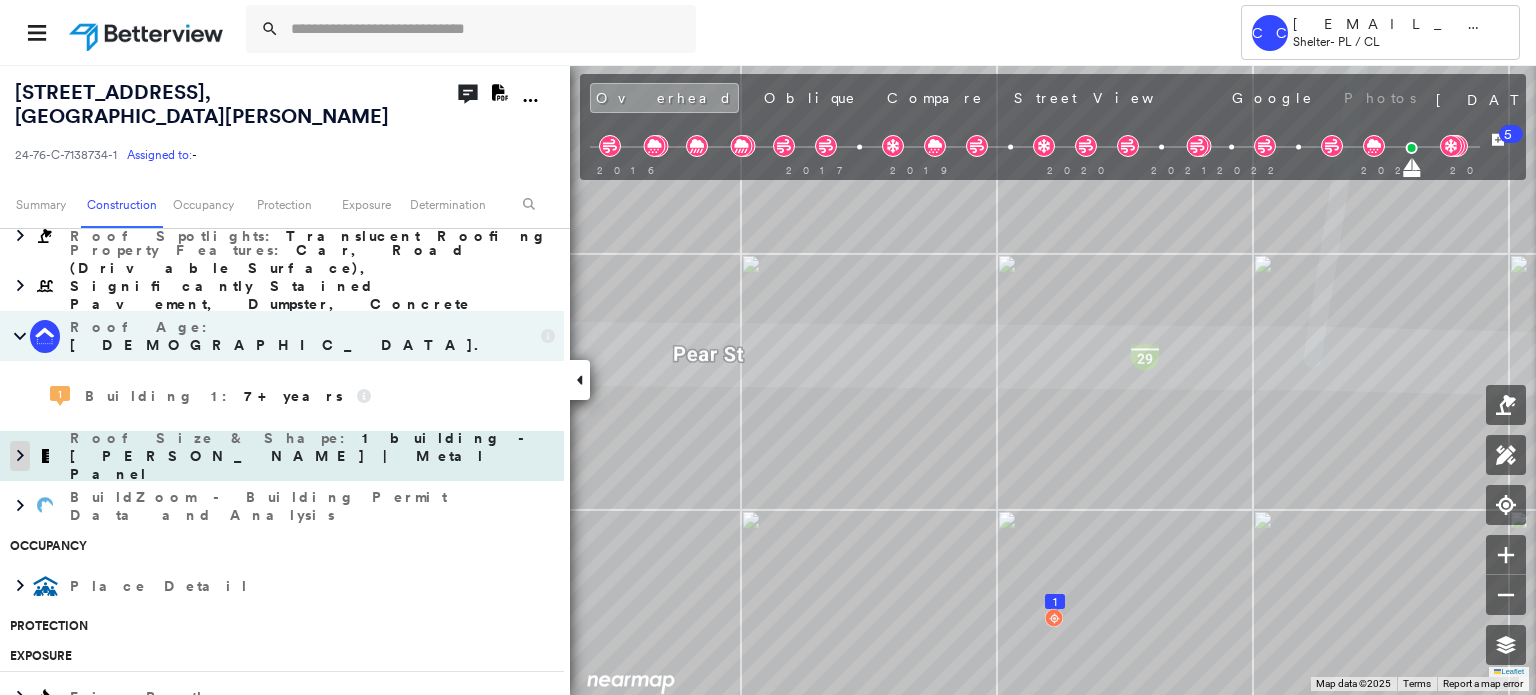 click at bounding box center [15, 456] 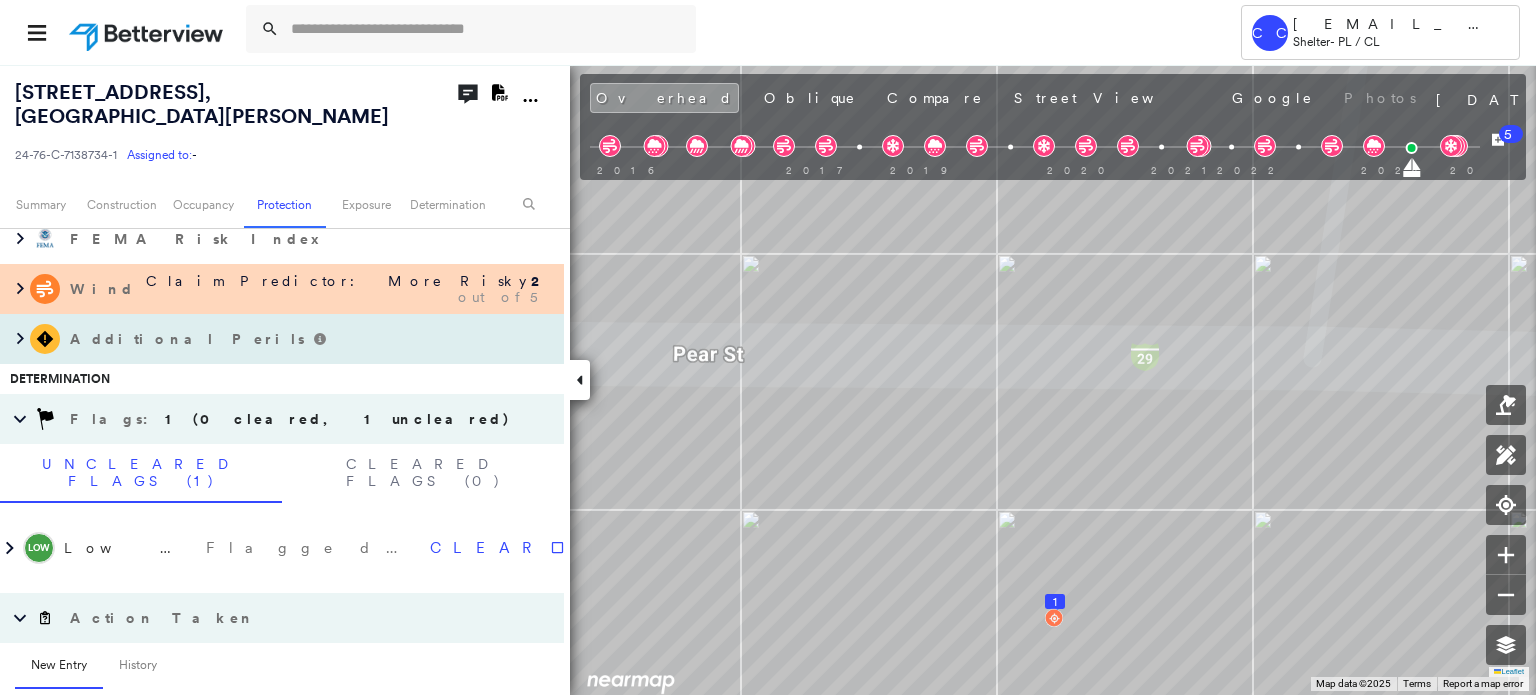 scroll, scrollTop: 1300, scrollLeft: 0, axis: vertical 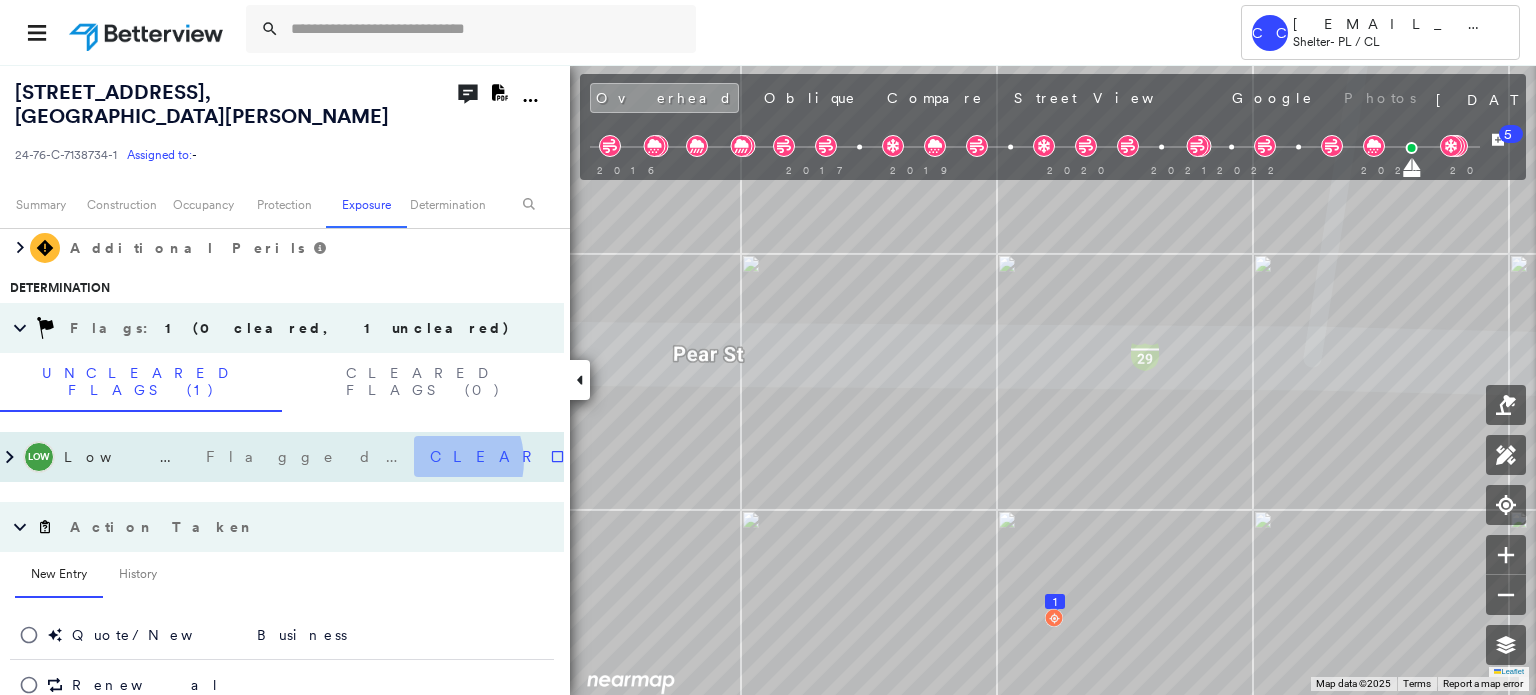 click on "Clear" at bounding box center [487, 457] 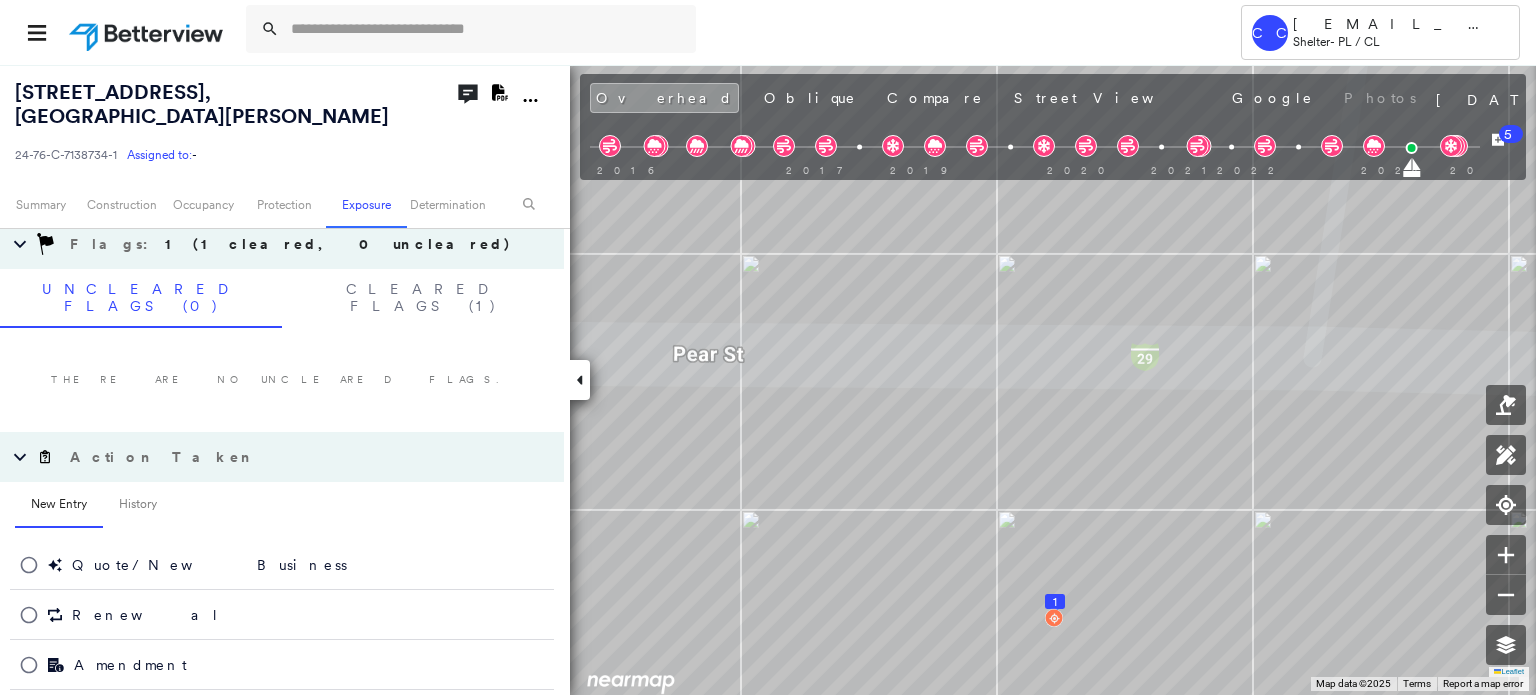 scroll, scrollTop: 1383, scrollLeft: 0, axis: vertical 